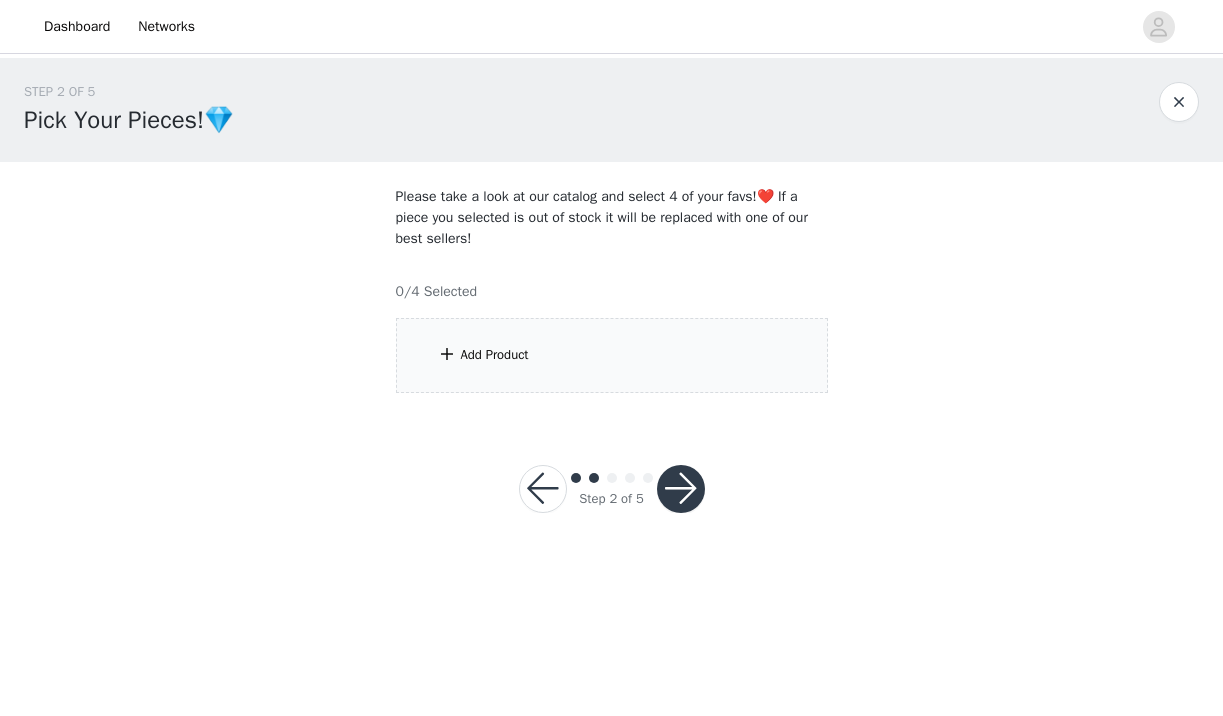 scroll, scrollTop: 0, scrollLeft: 0, axis: both 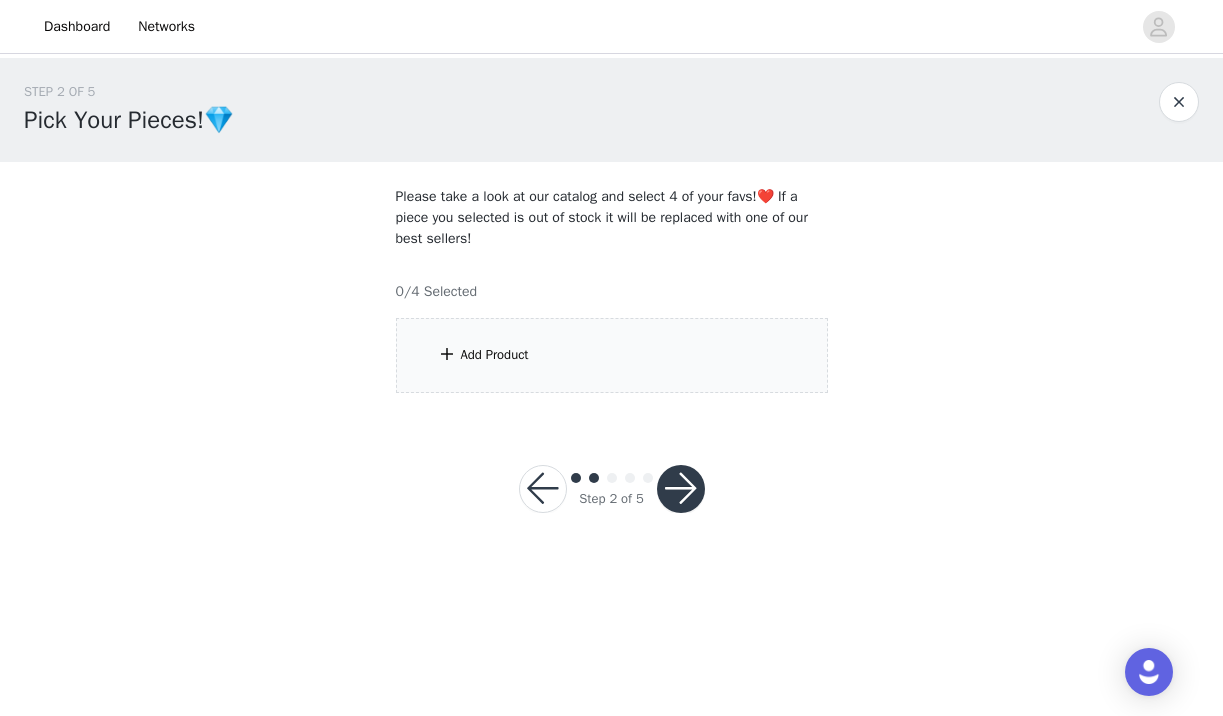 click on "Add Product" at bounding box center [612, 355] 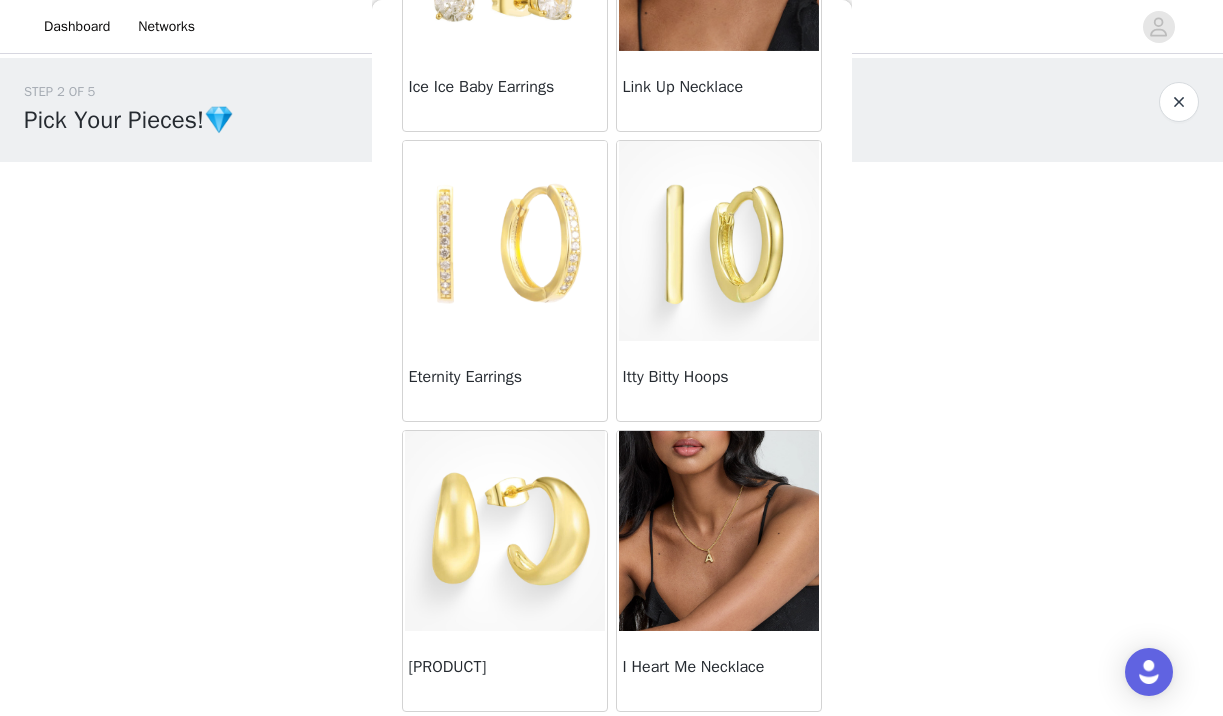 click at bounding box center (505, 531) 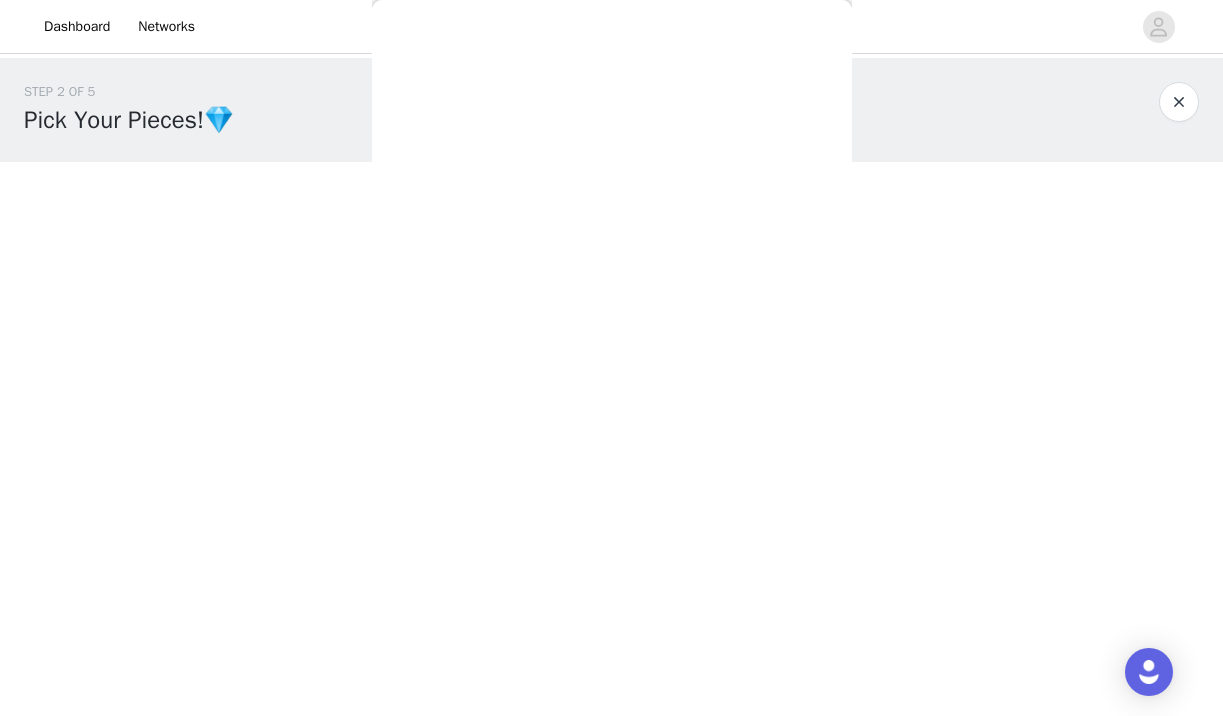 scroll, scrollTop: 295, scrollLeft: 0, axis: vertical 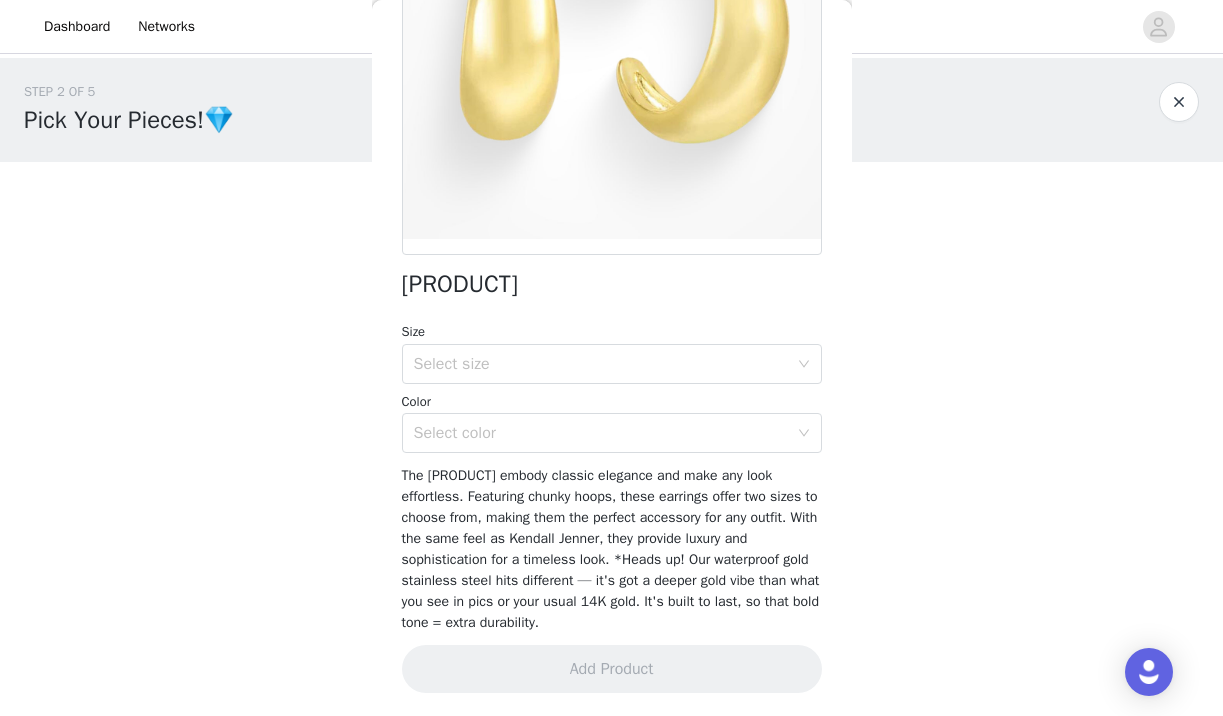 click on "Size   Select size" at bounding box center (612, 353) 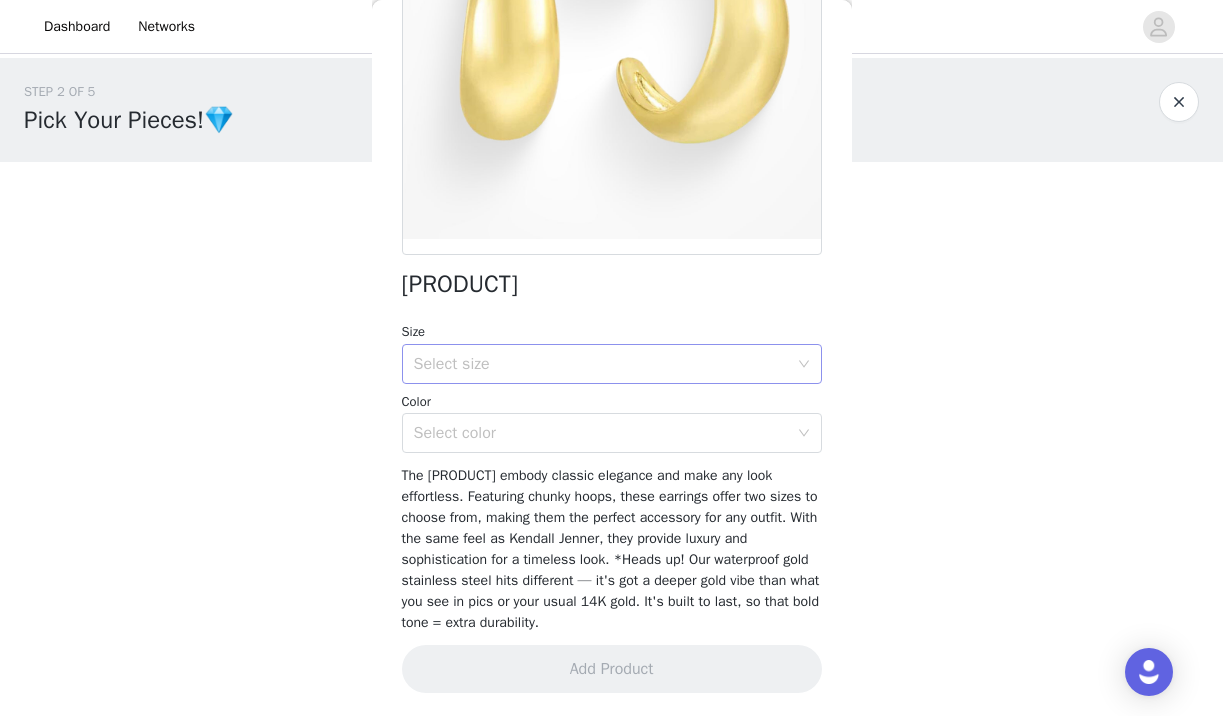 click on "Select size" at bounding box center (605, 364) 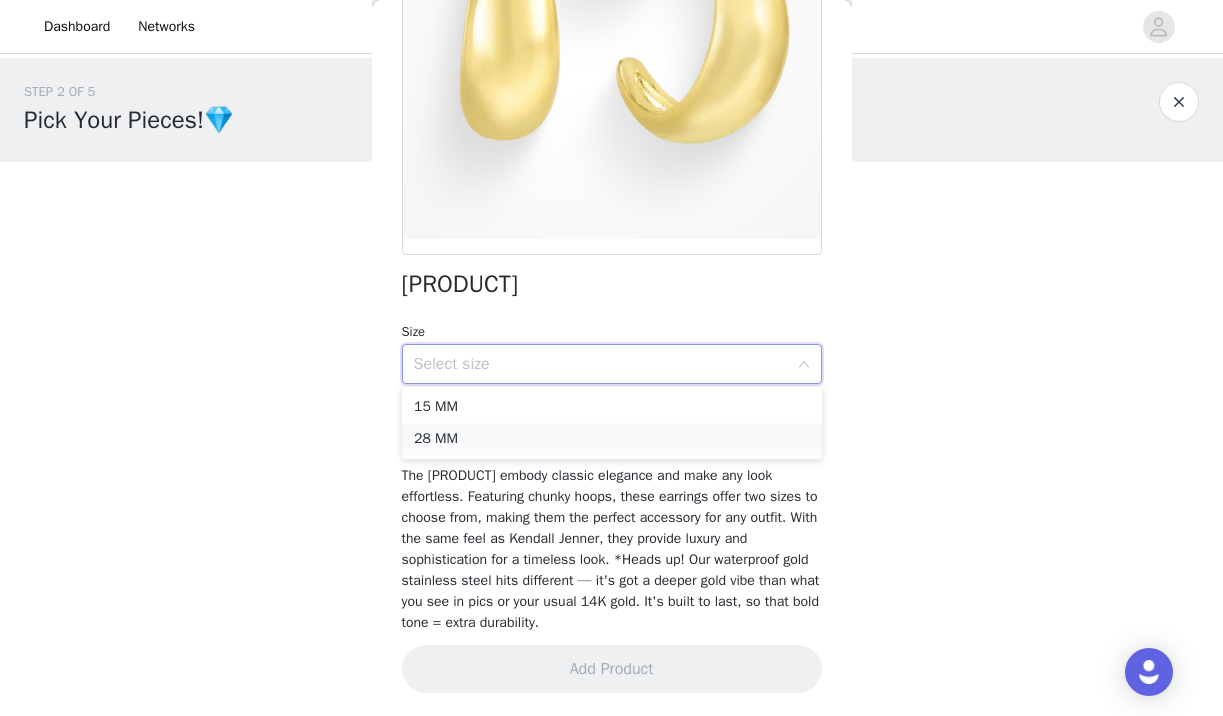 click on "28 MM" at bounding box center (612, 439) 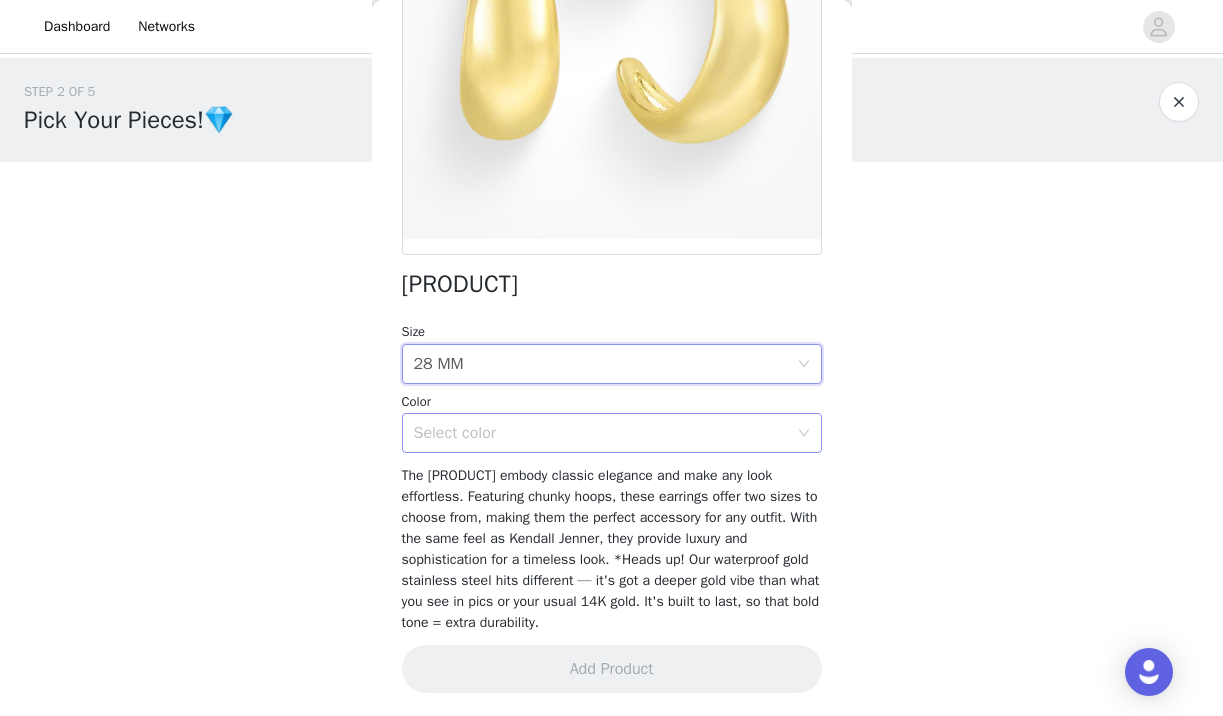 click on "Select color" at bounding box center [601, 433] 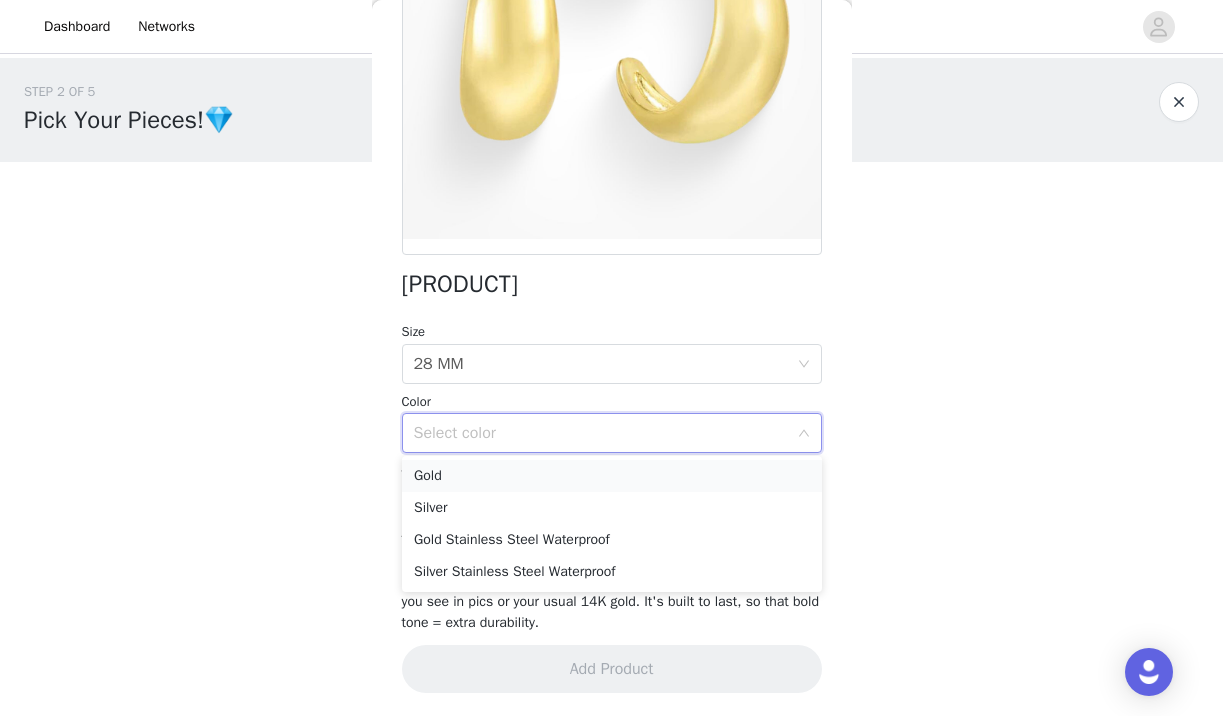 click on "Gold" at bounding box center (612, 476) 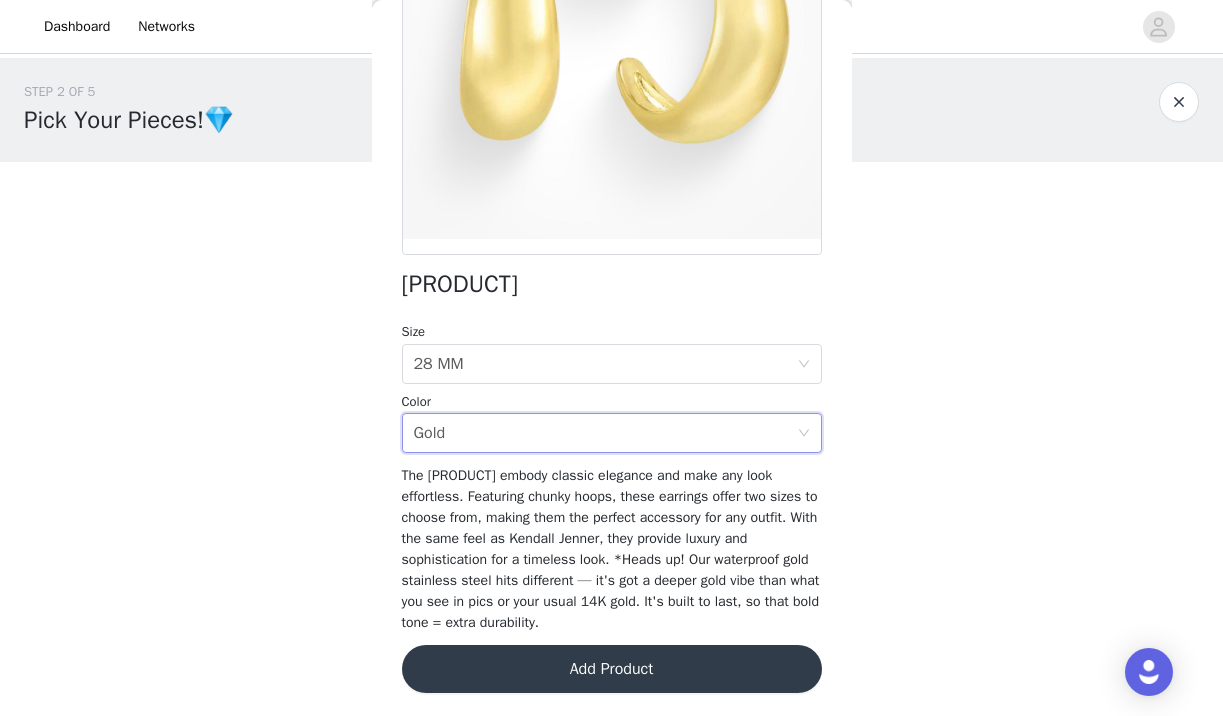 click on "Add Product" at bounding box center (612, 669) 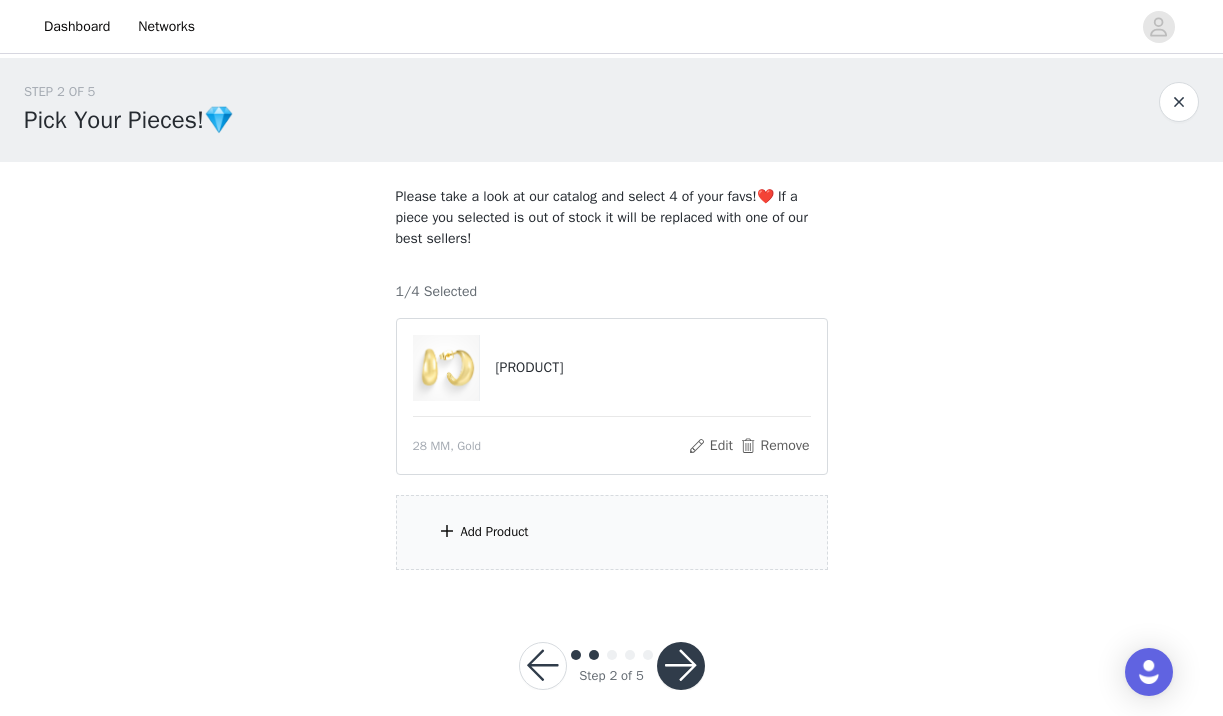 click on "Add Product" at bounding box center (495, 532) 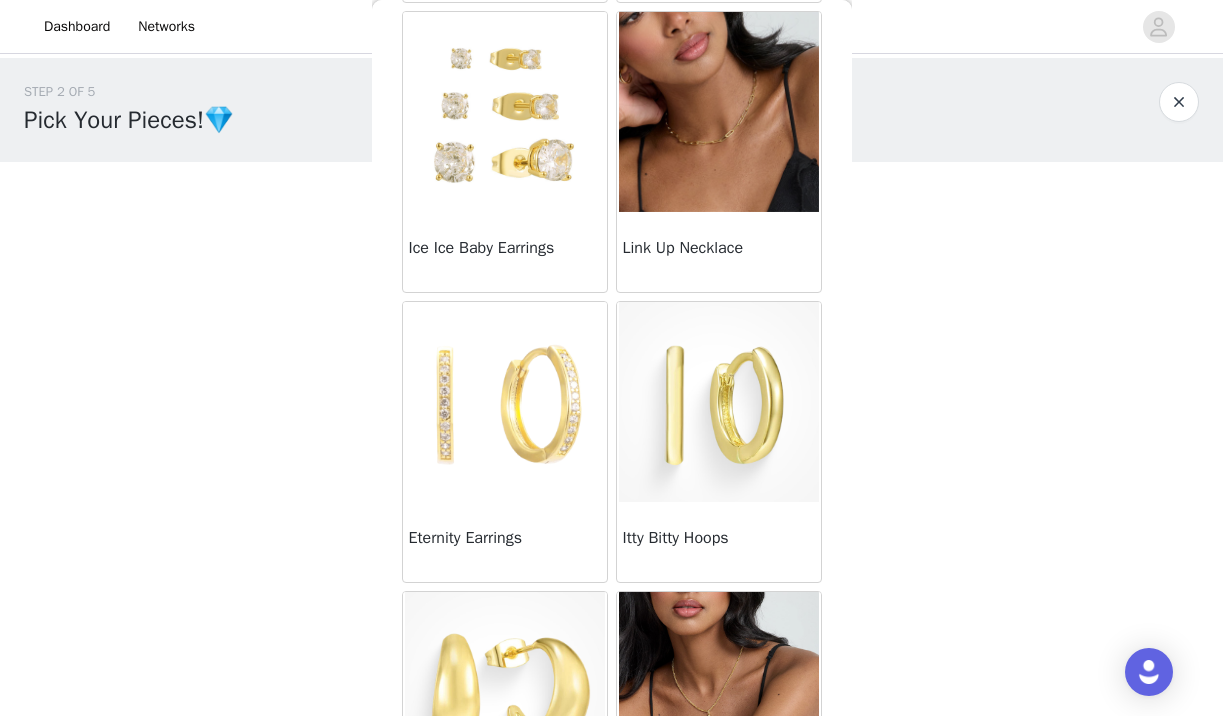 click at bounding box center (505, 402) 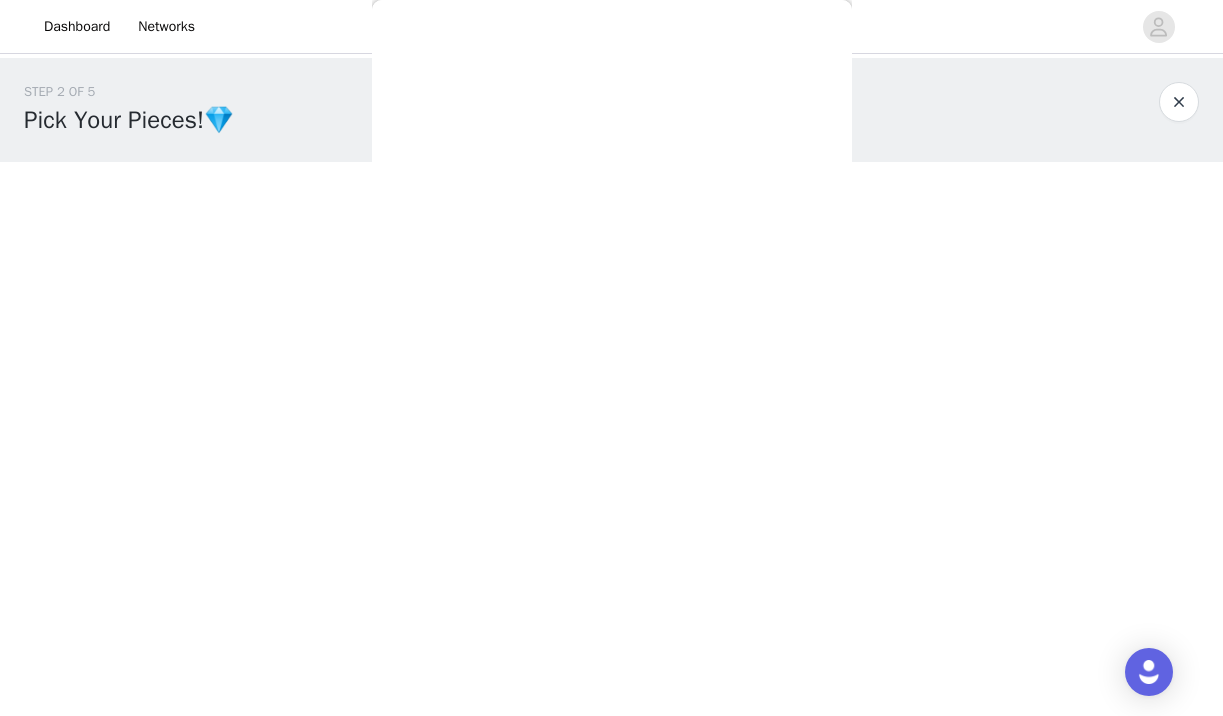 scroll, scrollTop: 280, scrollLeft: 0, axis: vertical 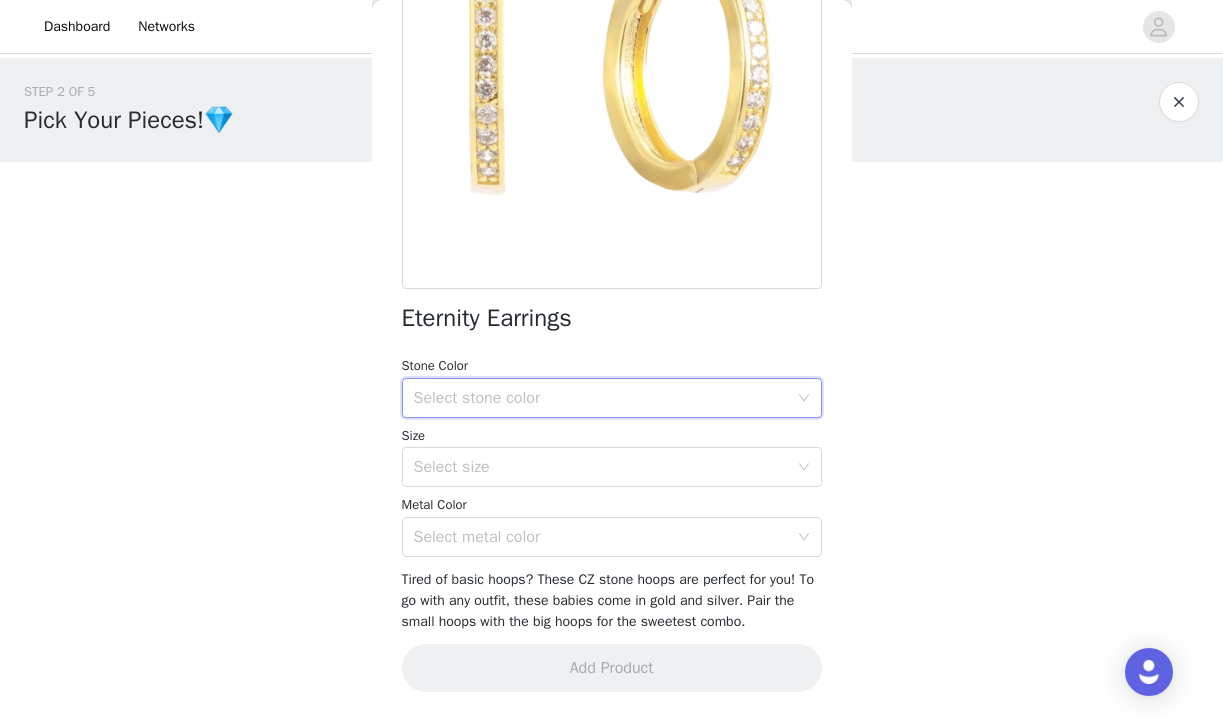 click on "Select stone color" at bounding box center (605, 398) 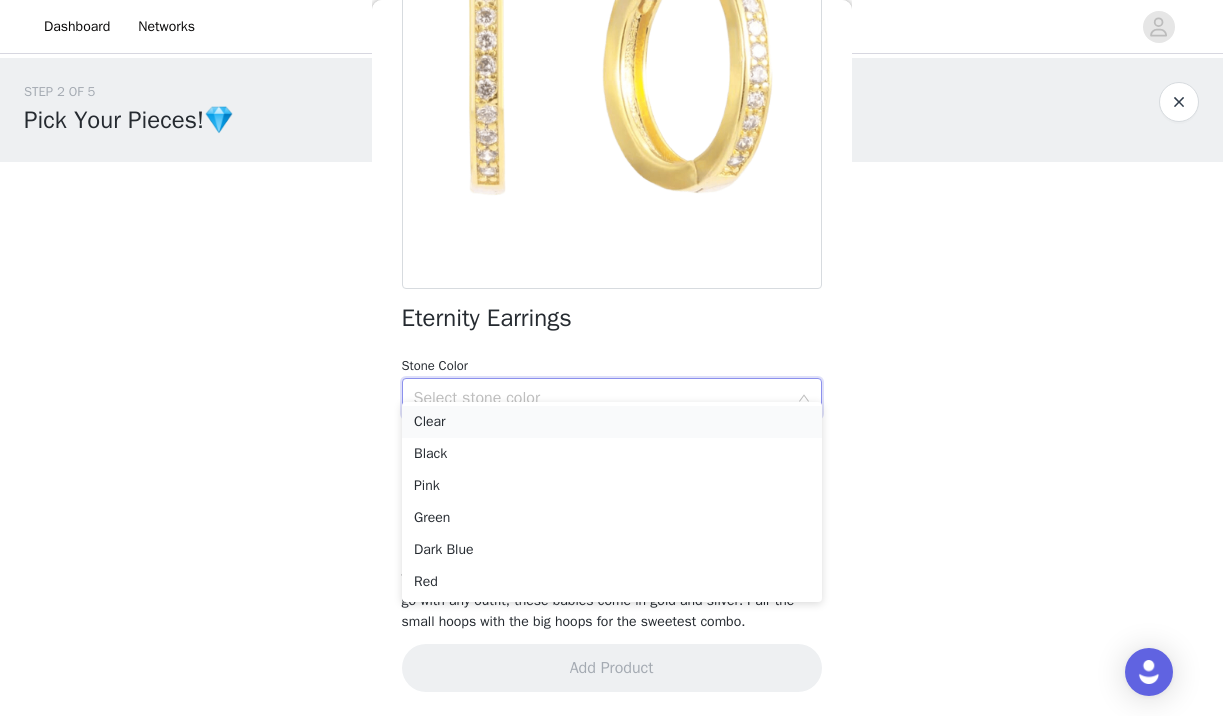 click on "Clear" at bounding box center [612, 422] 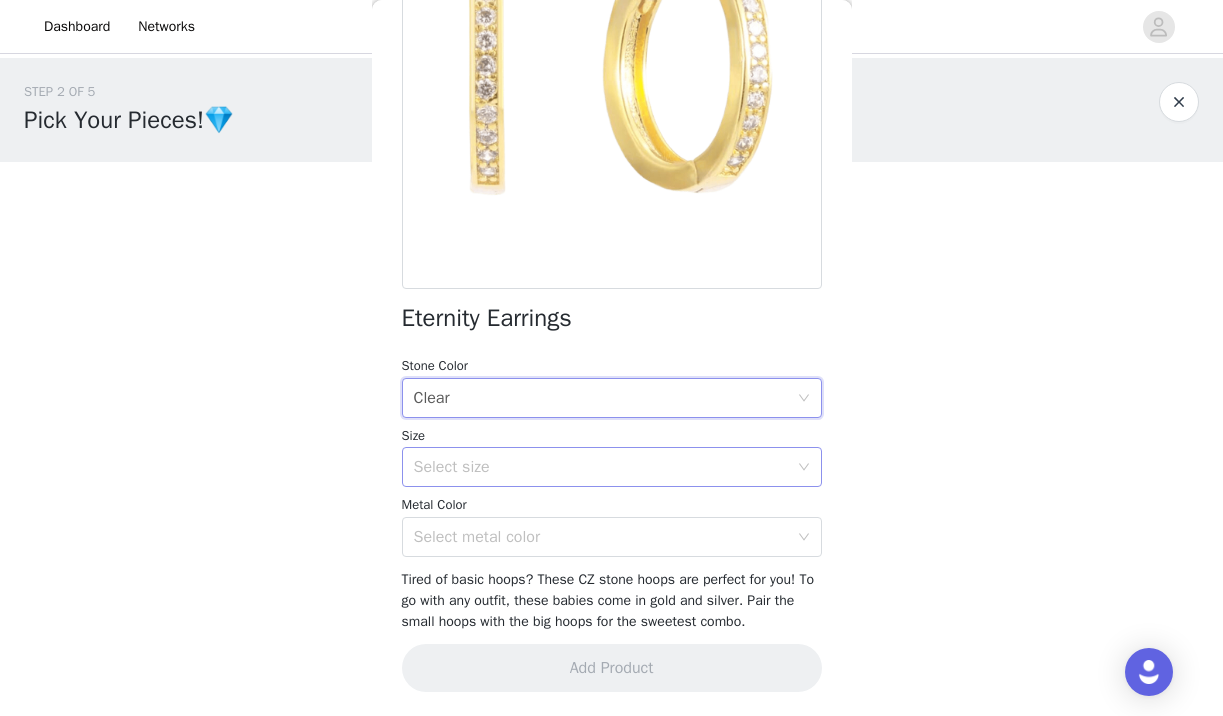 click on "Select size" at bounding box center [601, 467] 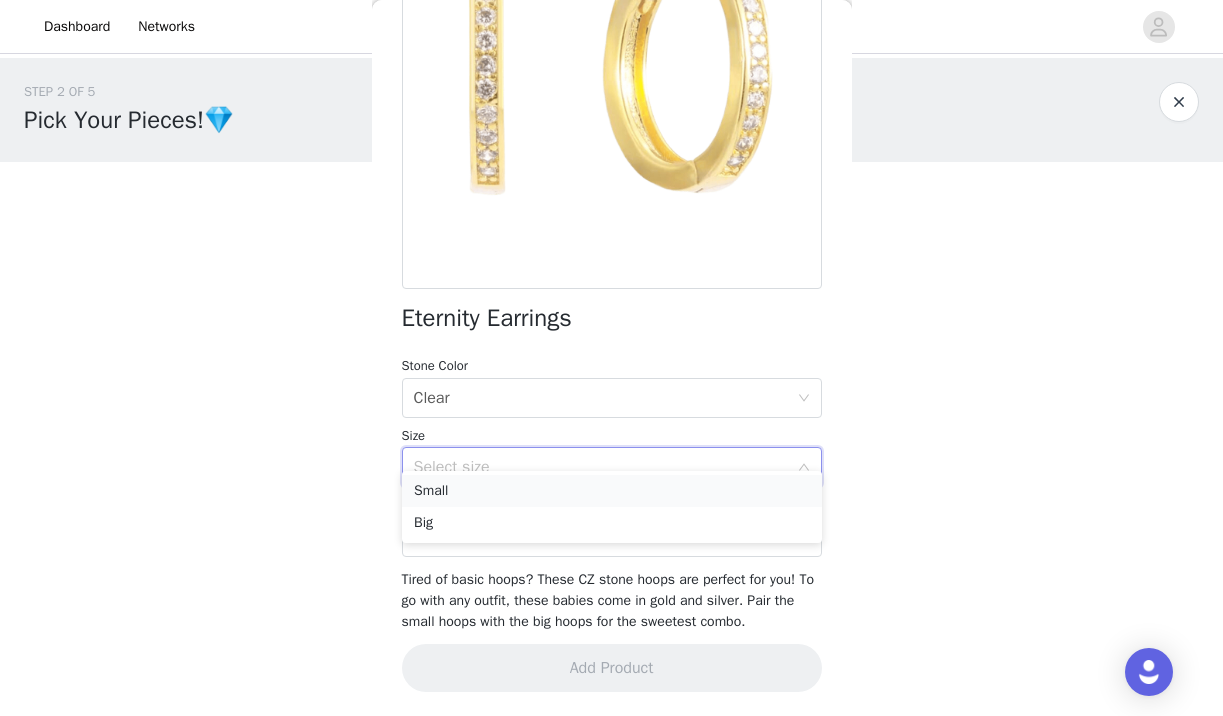 click on "Small" at bounding box center [612, 491] 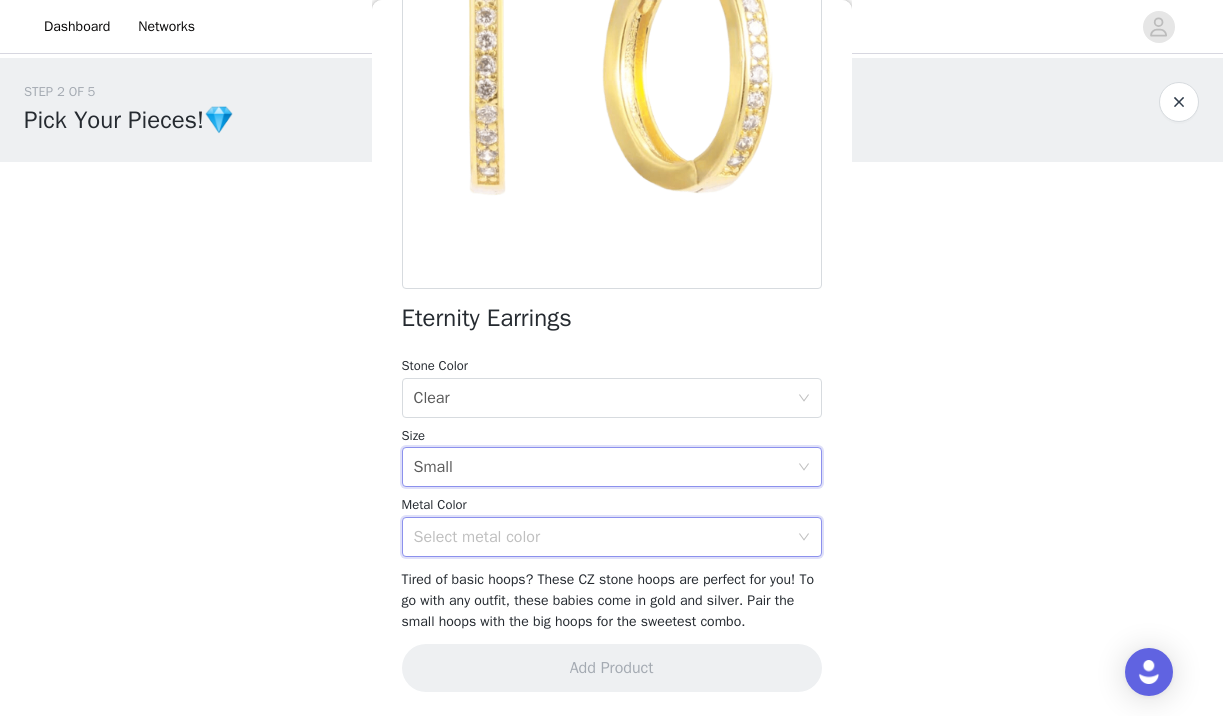 click on "Select metal color" at bounding box center [605, 537] 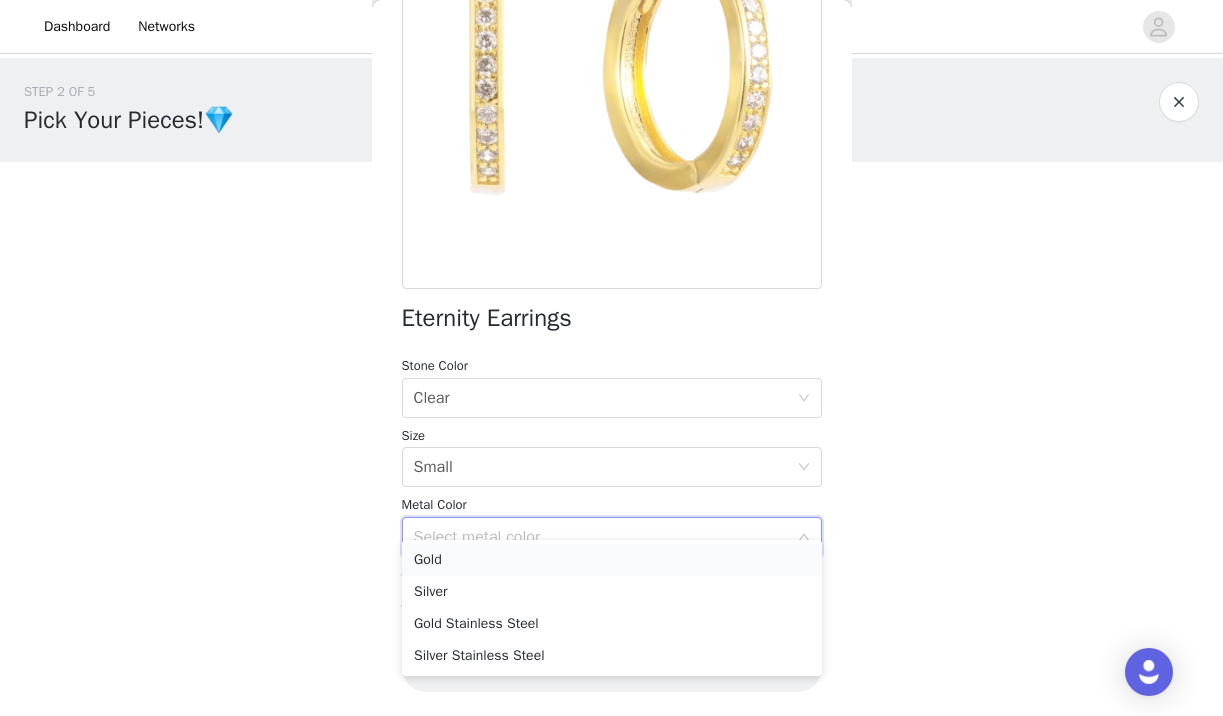 click on "Gold" at bounding box center [612, 560] 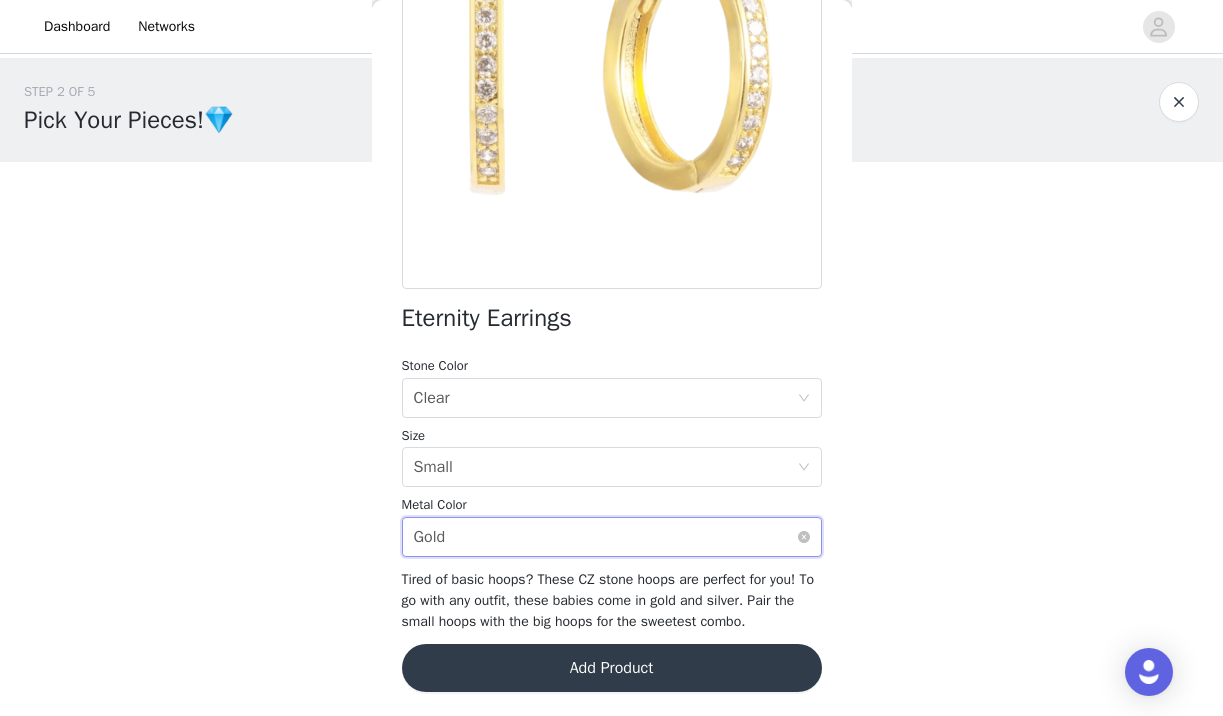scroll, scrollTop: 280, scrollLeft: 0, axis: vertical 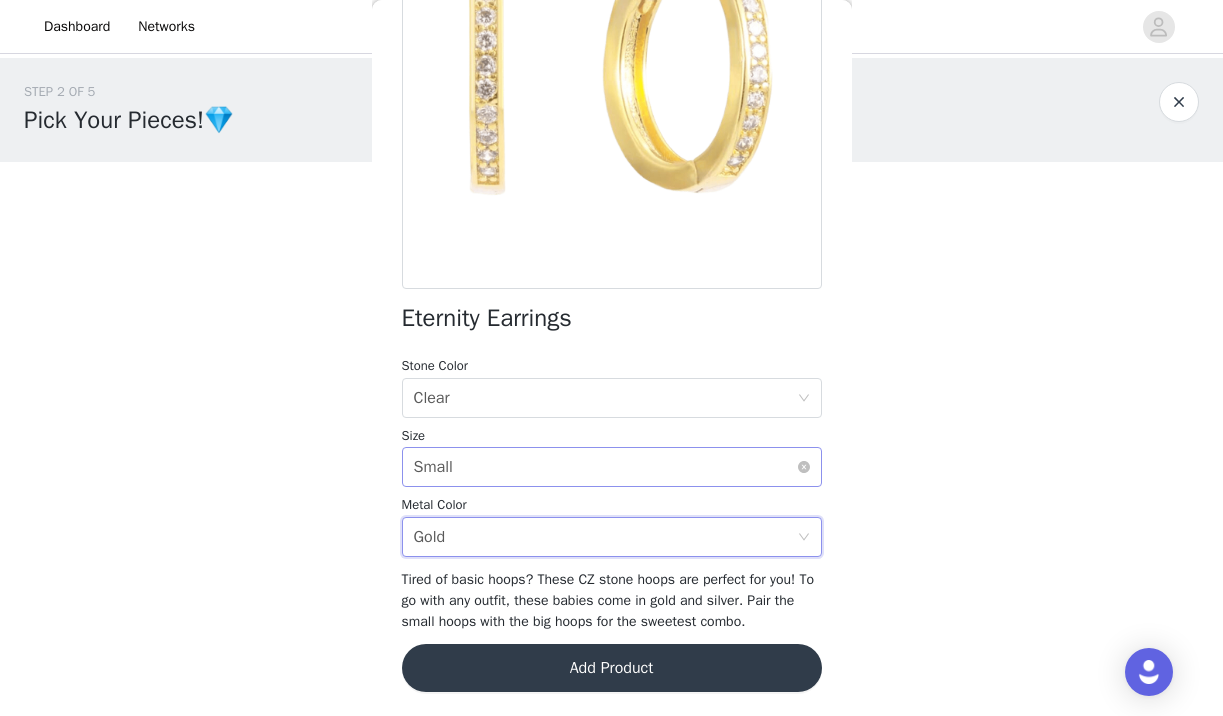 click on "Select size Small" at bounding box center (605, 467) 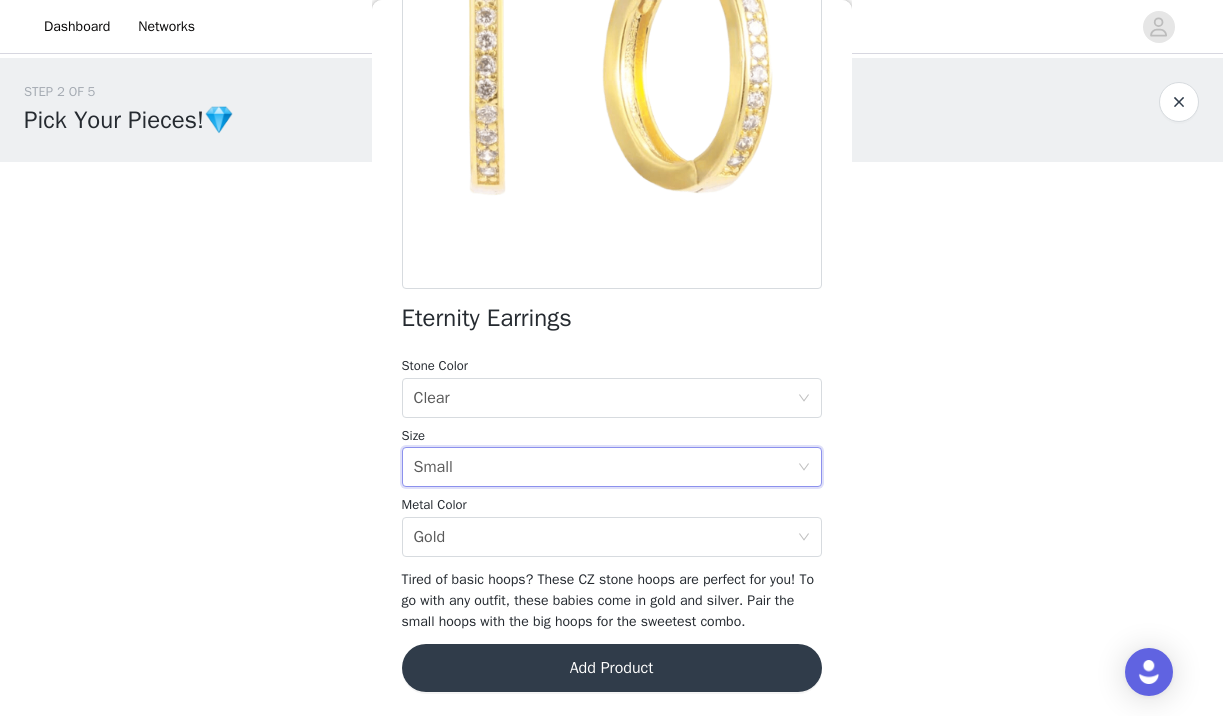 click on "STEP 2 OF 5
Pick Your Pieces!💎
Please take a look at our catalog and select 4 of your favs!❤️ If a piece you selected is out of stock it will be replaced with one of our best sellers!       1/4 Selected           [PRODUCT]           28 MM, Gold       Edit   Remove     Add Product       Back     [PRODUCT]               Stone Color   Select stone color Clear Size   Select size Small Metal Color   Select metal color Gold     Tired of basic hoops? These CZ stone hoops are perfect for you! To go with any outfit, these babies come in gold and silver. Pair the small hoops with the big hoops for the sweetest combo.     Add Product" at bounding box center (611, 326) 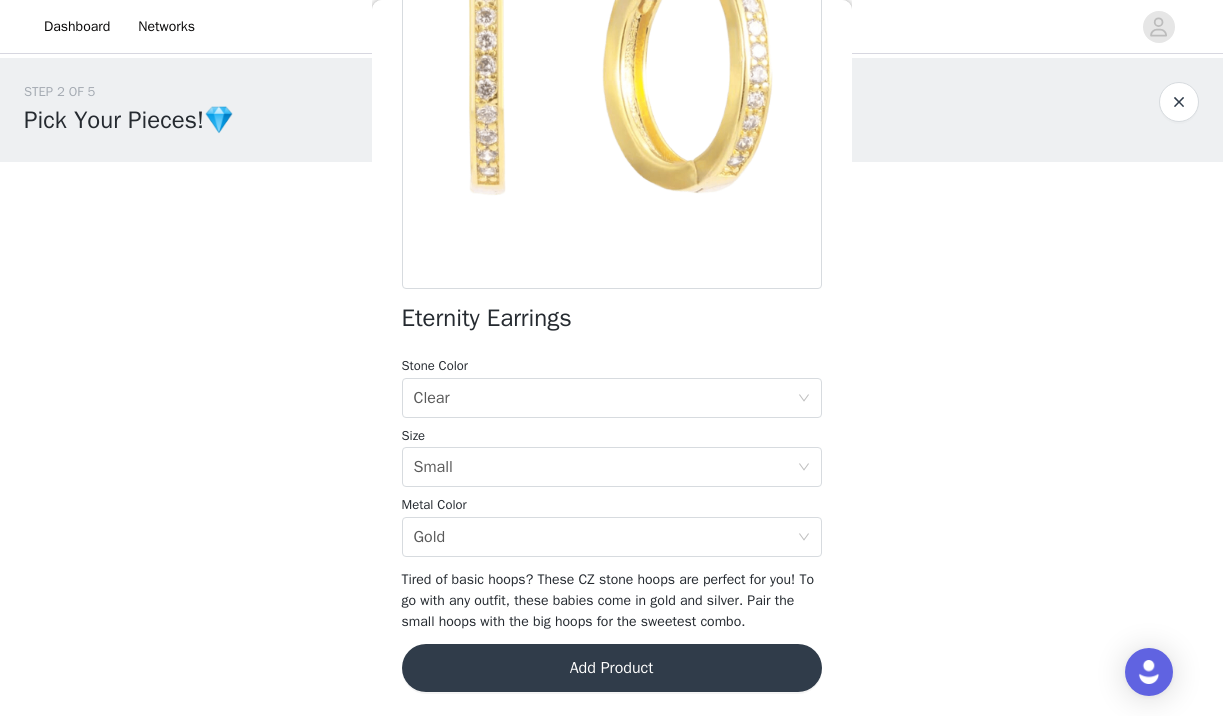 click at bounding box center (1179, 102) 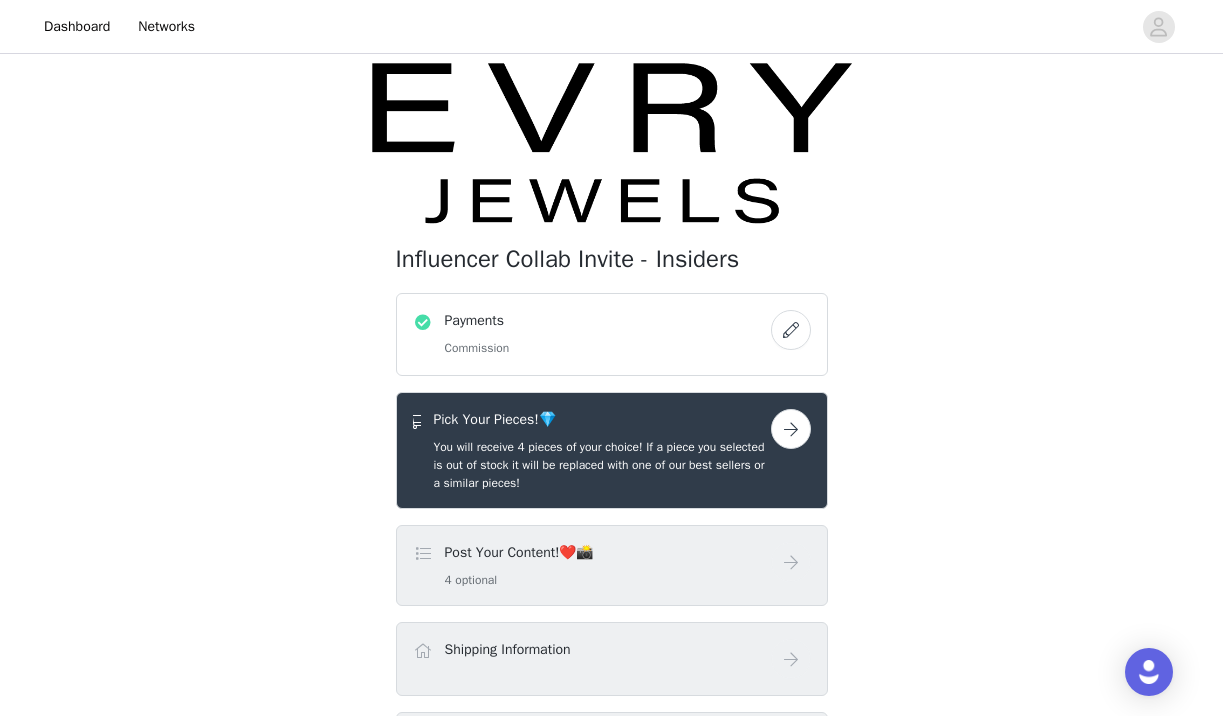 click on "Pick Your Pieces!💎   You will receive 4 pieces of your choice! If a piece you selected is out of stock it will be replaced with one of our best sellers or a similar pieces!" at bounding box center (601, 450) 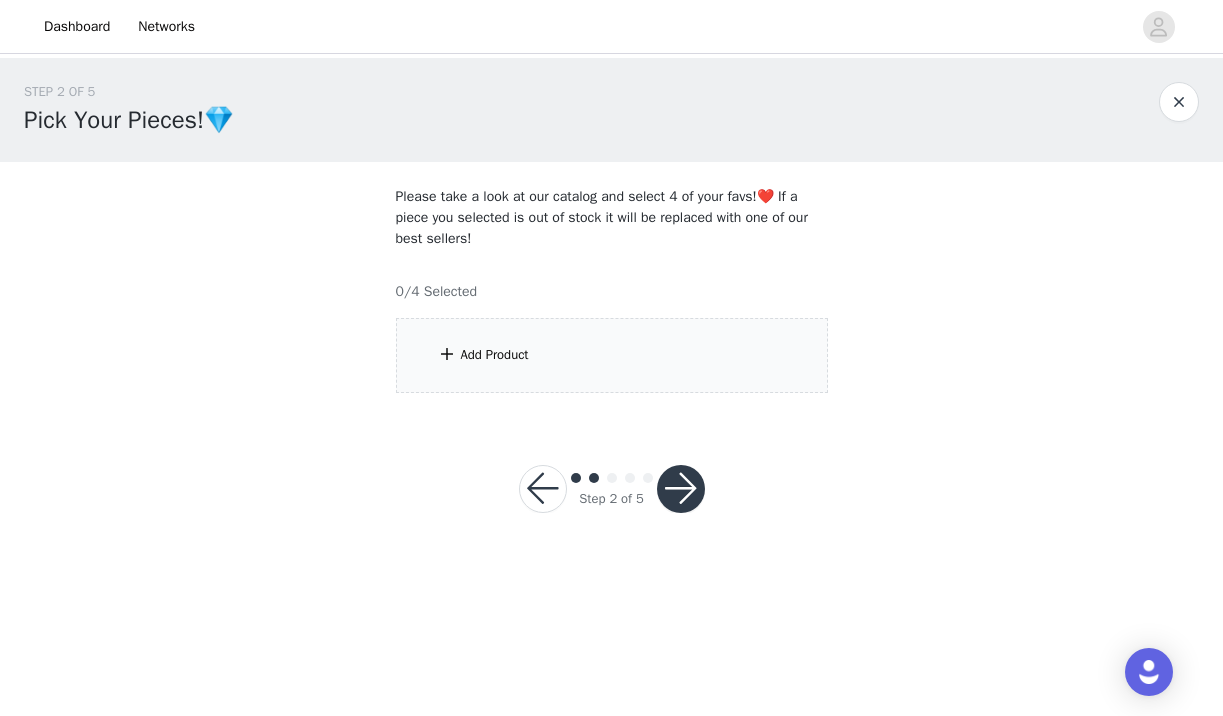 click on "Add Product" at bounding box center (612, 355) 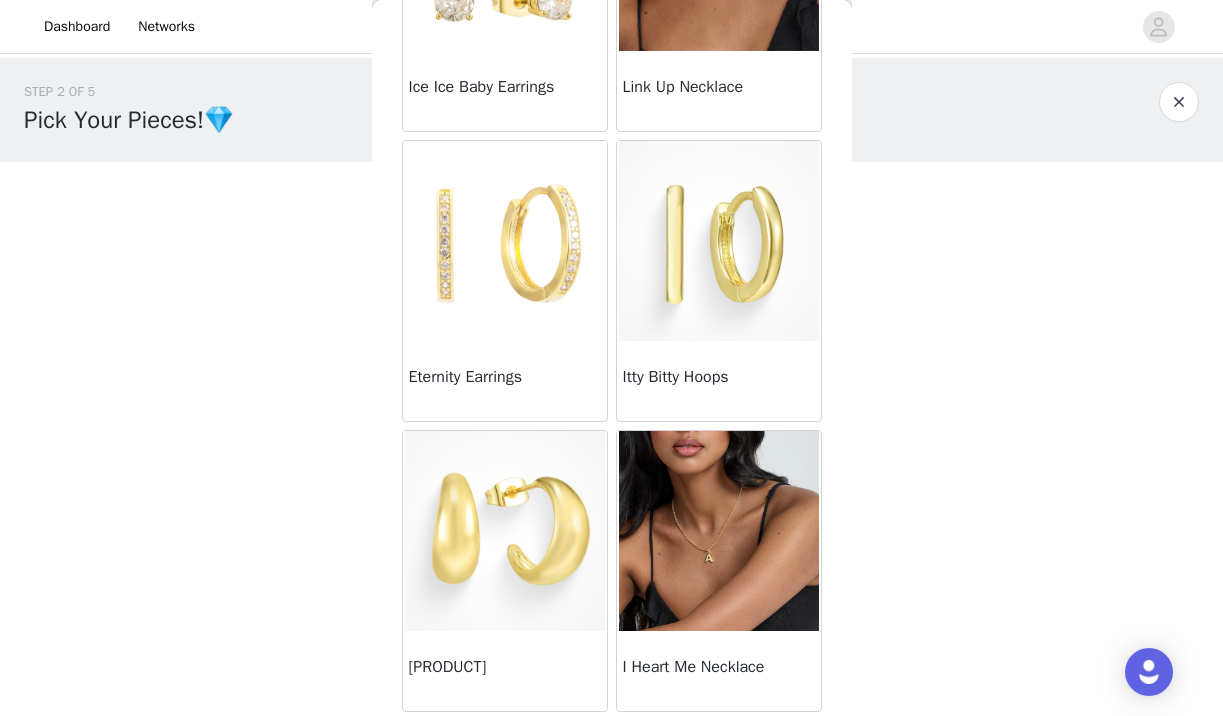 click at bounding box center (505, 531) 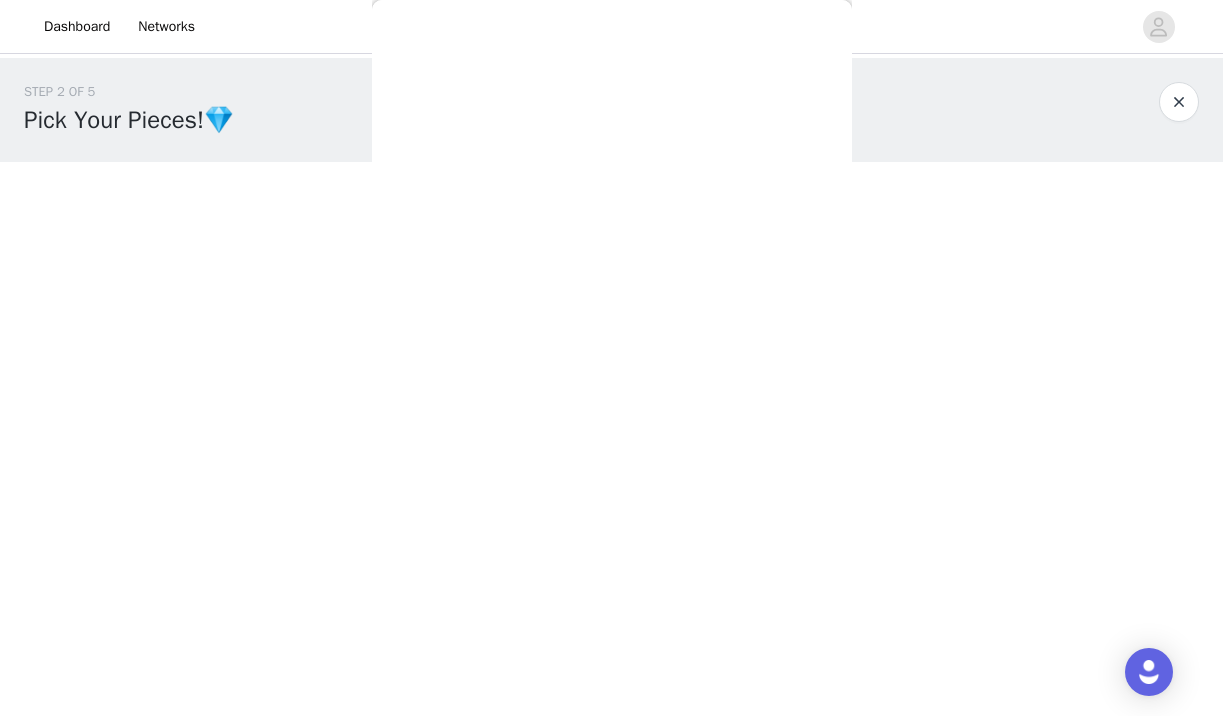scroll, scrollTop: 295, scrollLeft: 0, axis: vertical 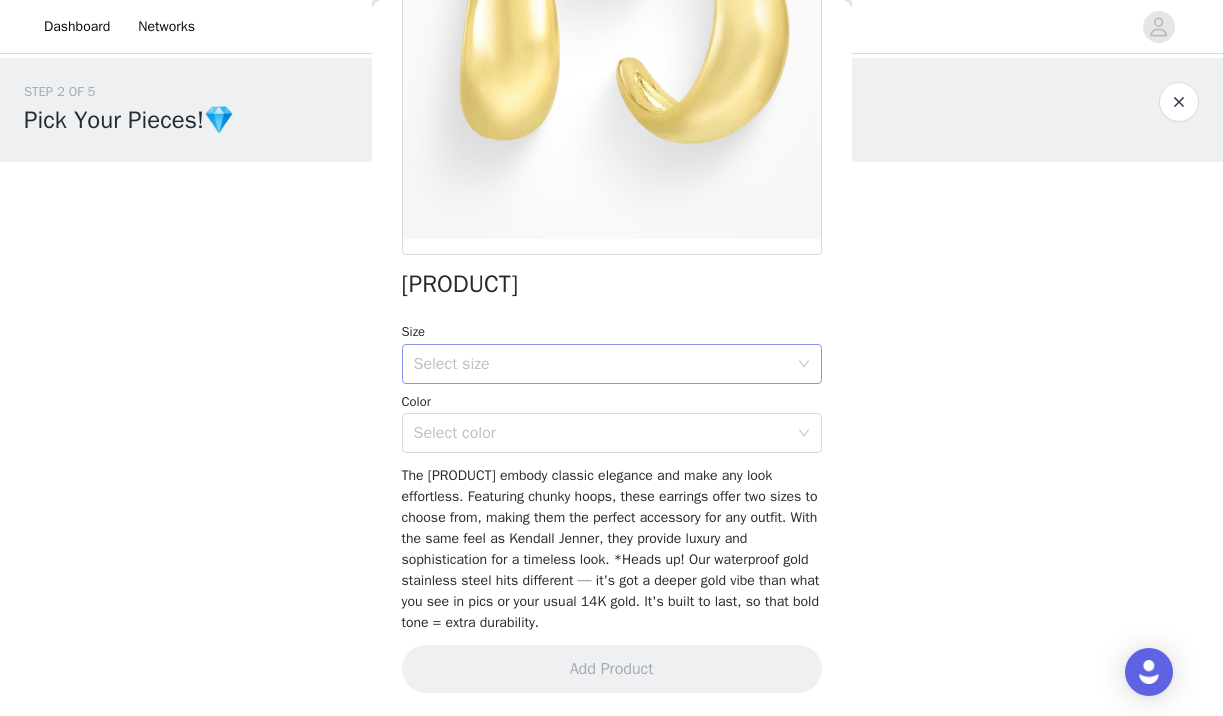 click on "Select size" at bounding box center (601, 364) 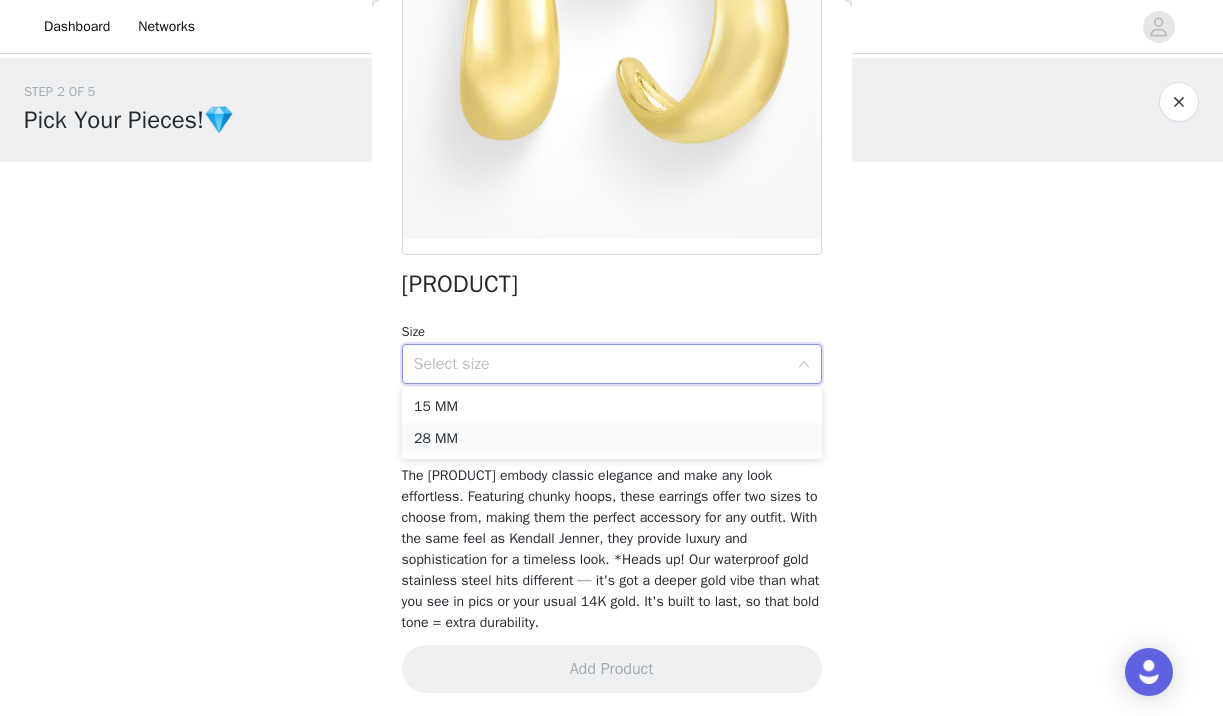 click on "28 MM" at bounding box center [612, 439] 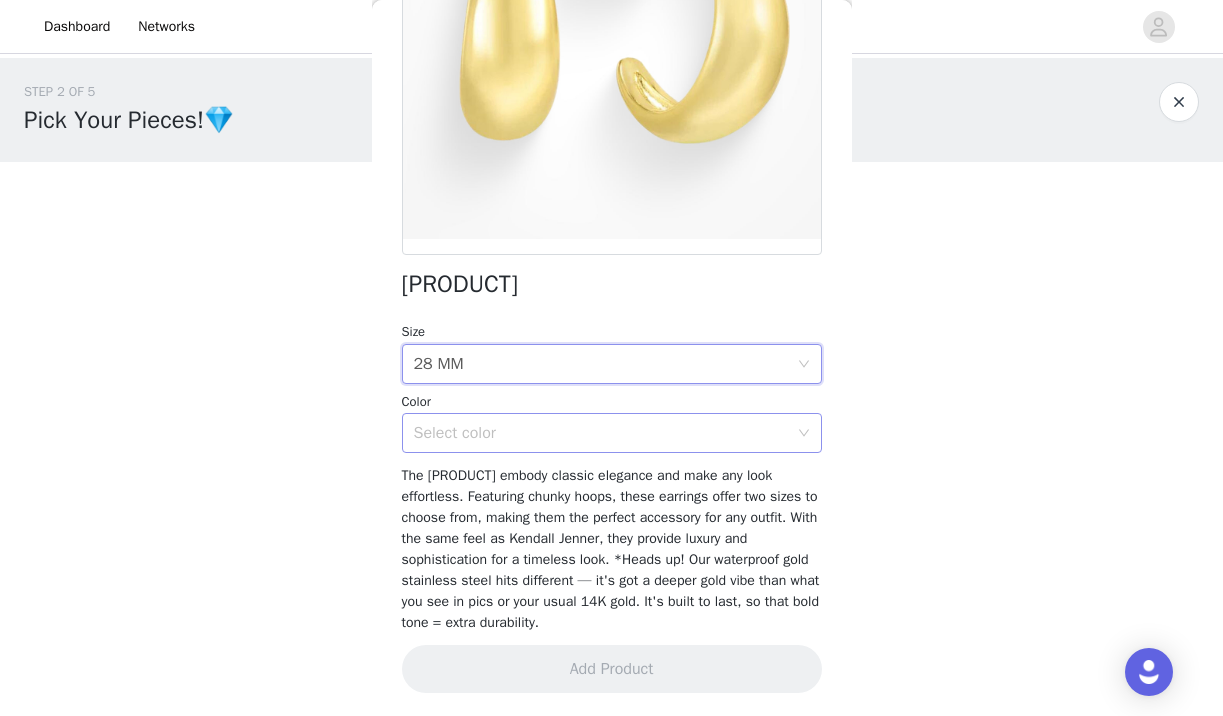 click on "Select color" at bounding box center (601, 433) 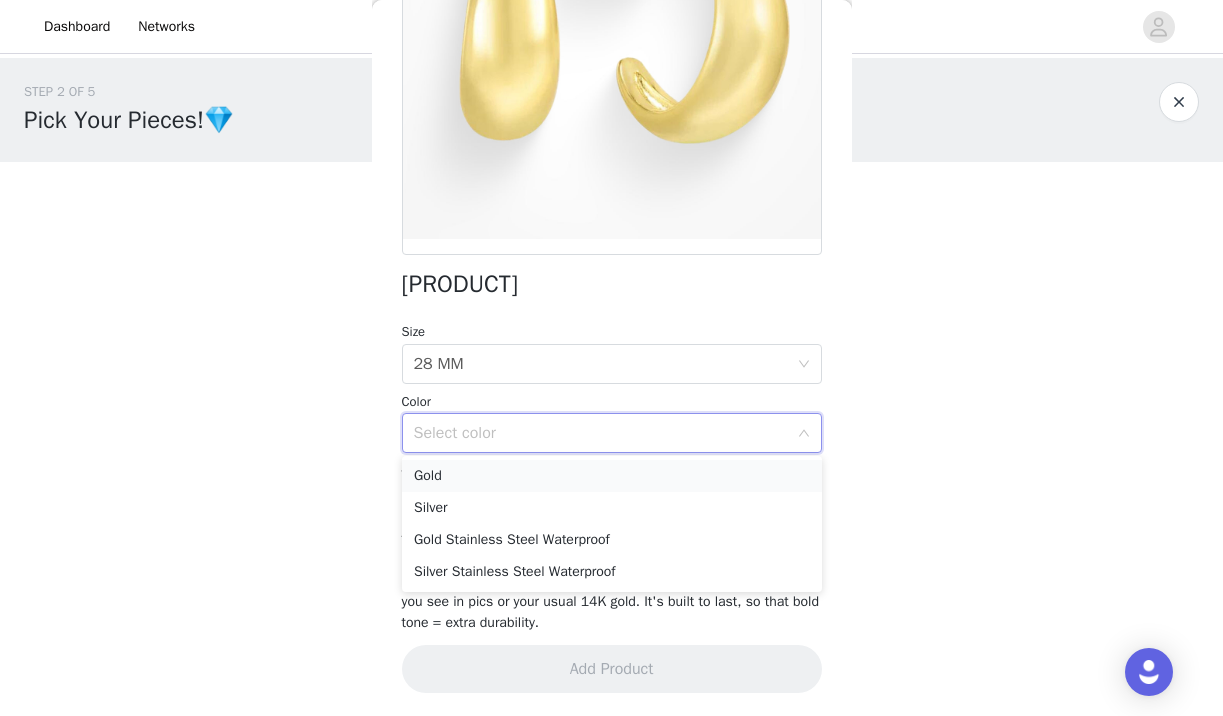click on "Gold" at bounding box center (612, 476) 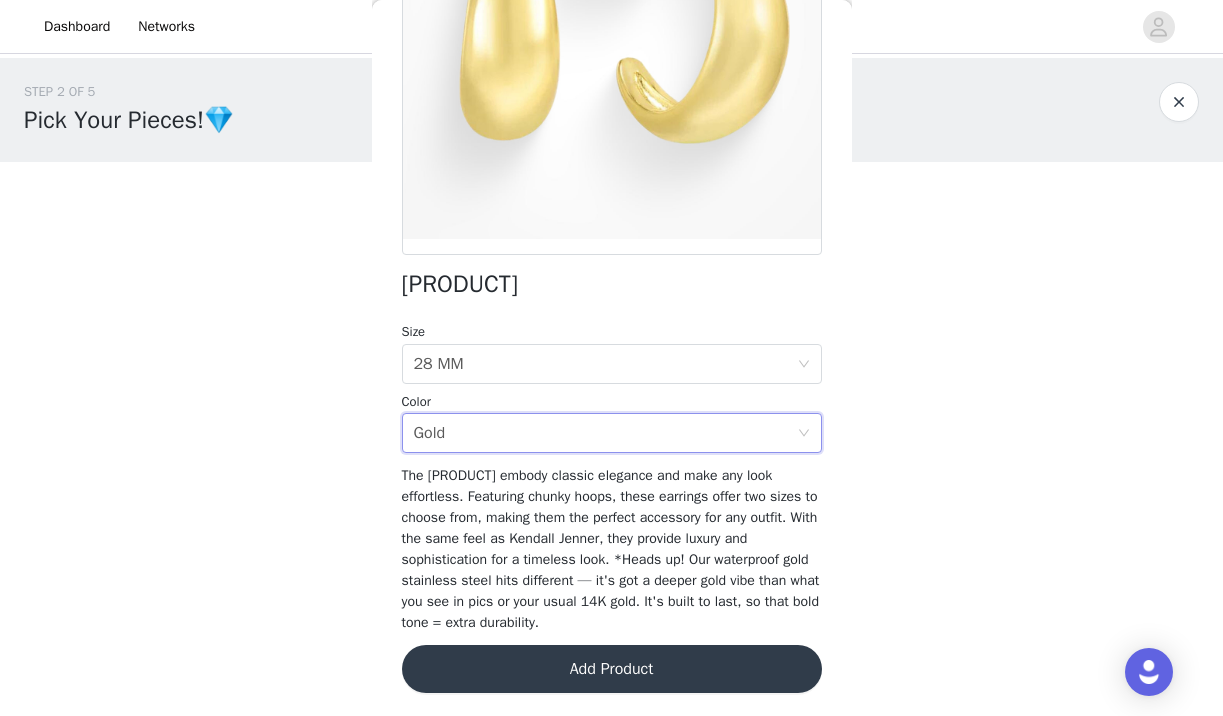 click on "Add Product" at bounding box center (612, 669) 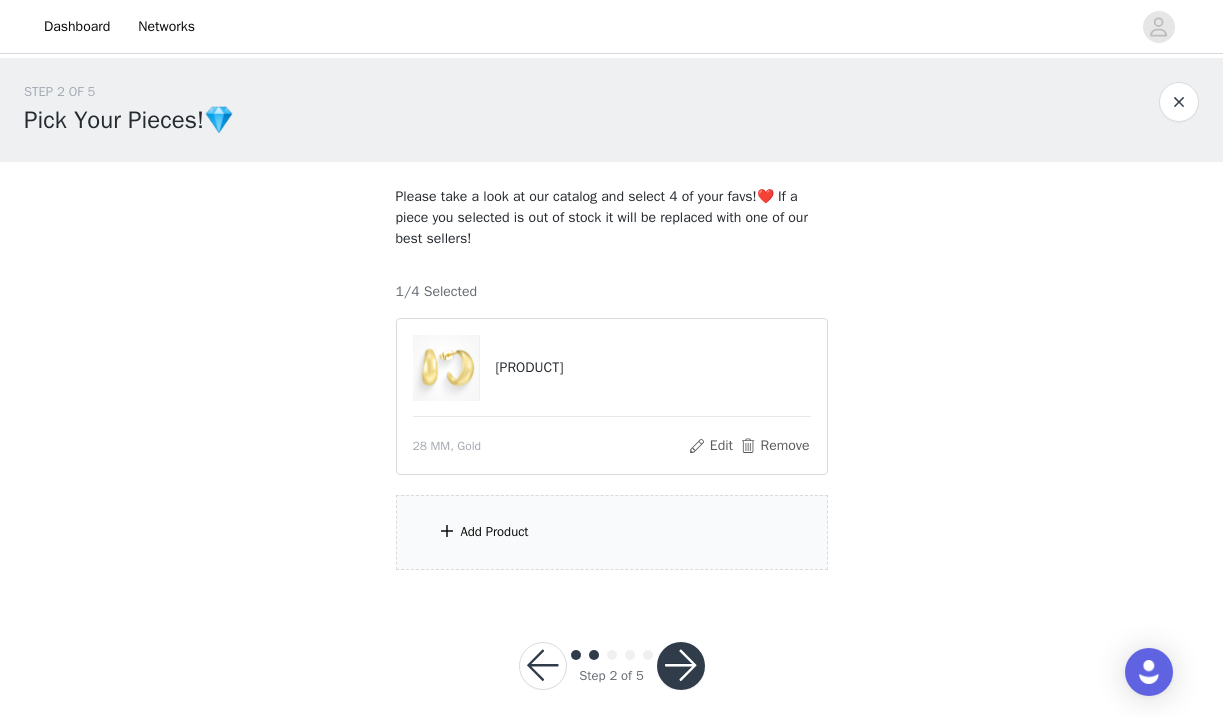 click on "Add Product" at bounding box center [612, 532] 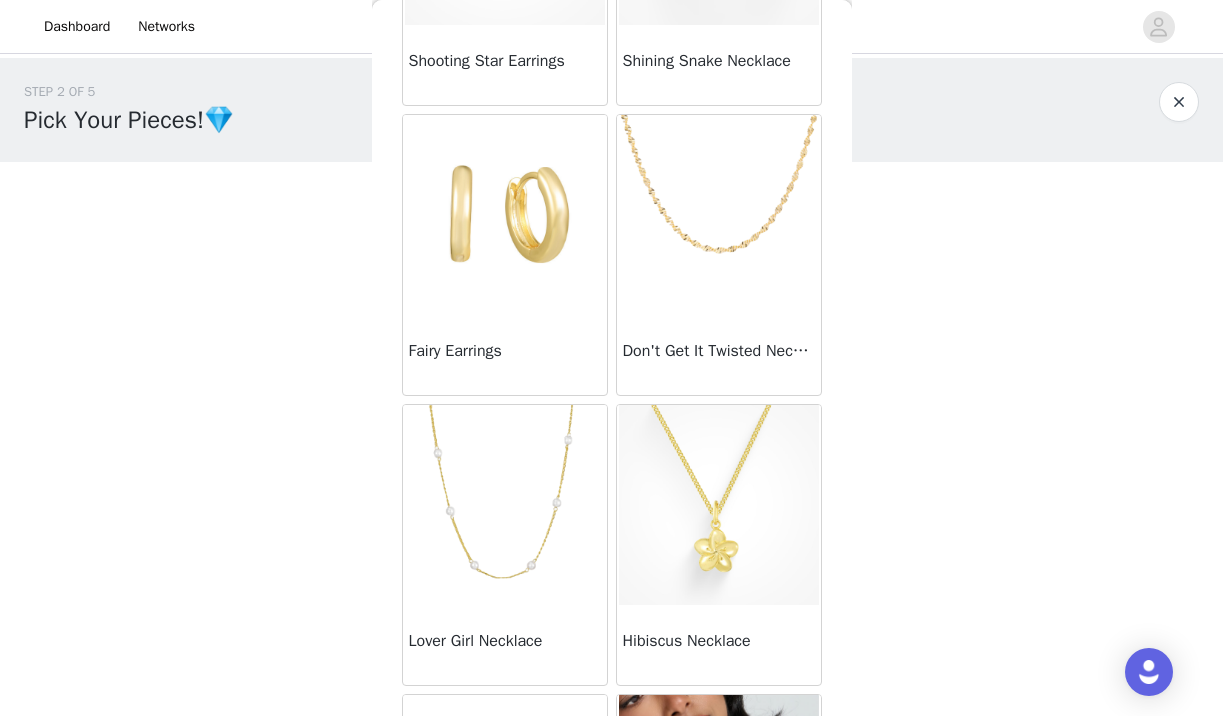 click at bounding box center (505, 215) 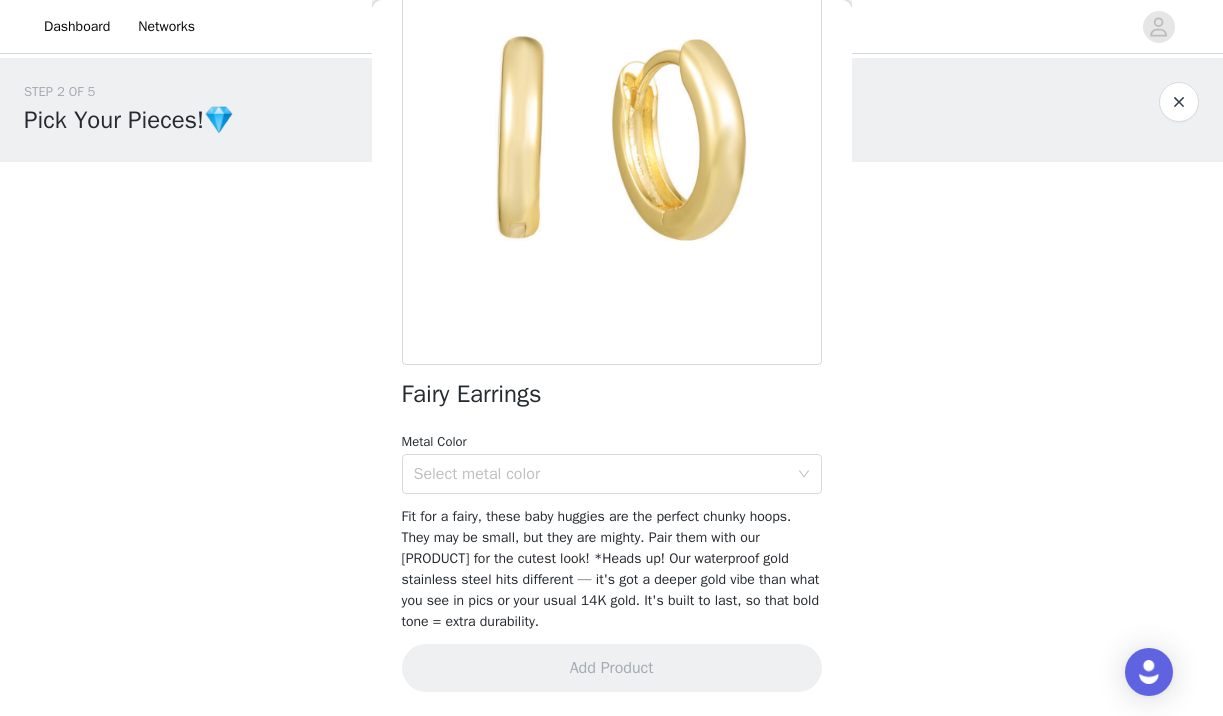 scroll, scrollTop: 184, scrollLeft: 0, axis: vertical 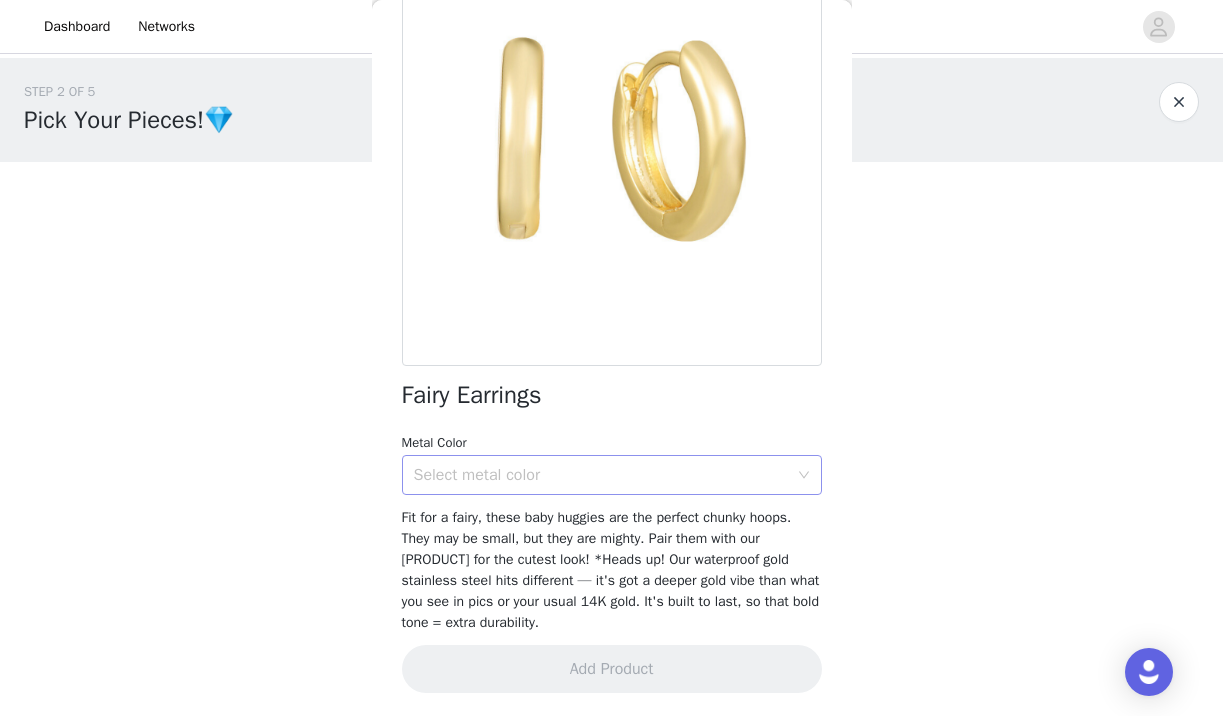 click on "Select metal color" at bounding box center [605, 475] 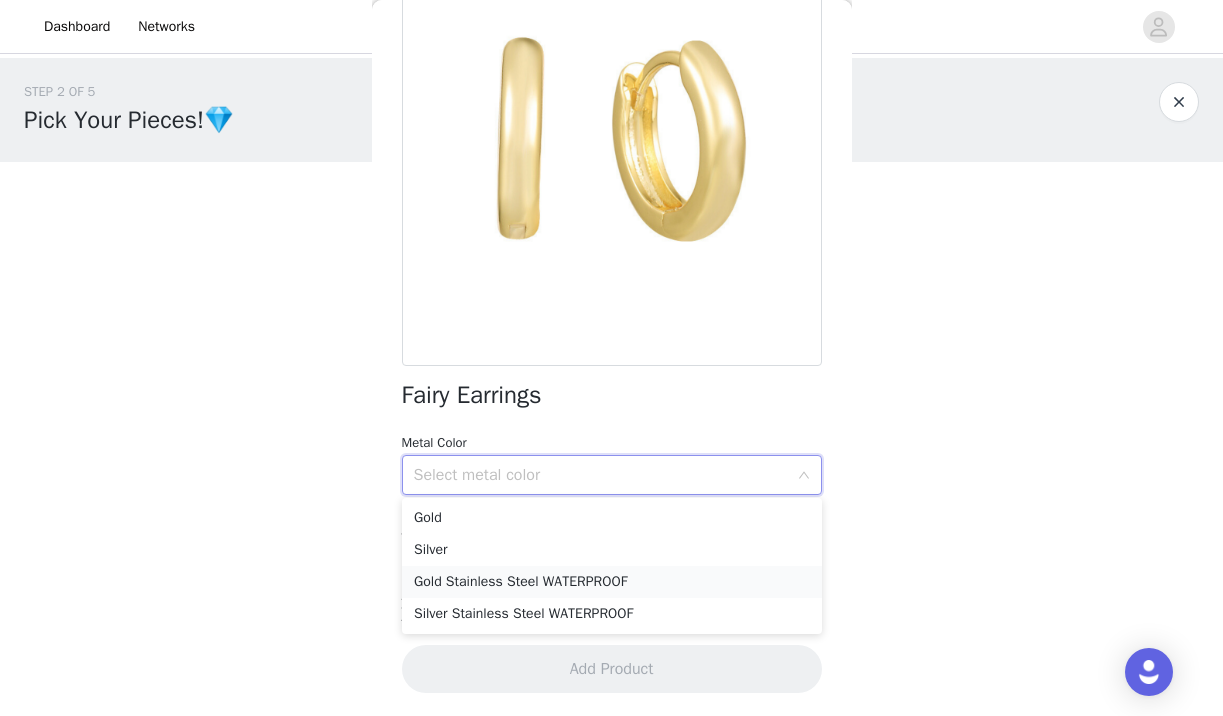 drag, startPoint x: 467, startPoint y: 513, endPoint x: 483, endPoint y: 581, distance: 69.856995 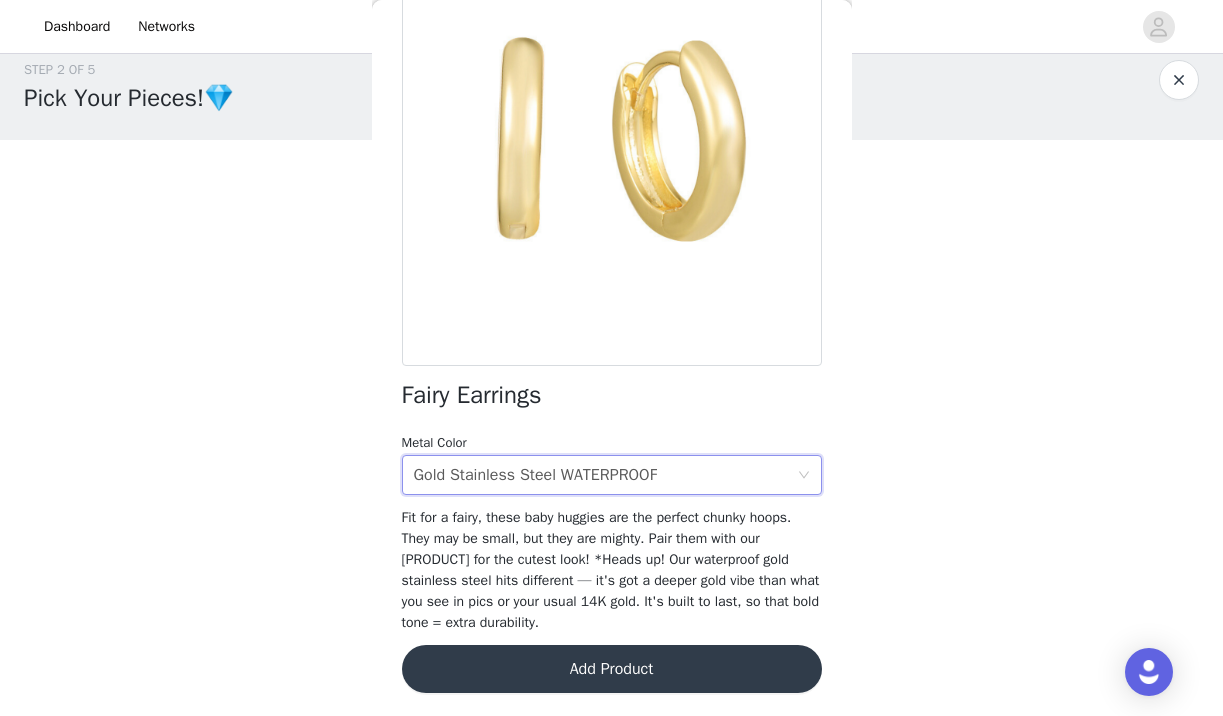 scroll, scrollTop: 21, scrollLeft: 0, axis: vertical 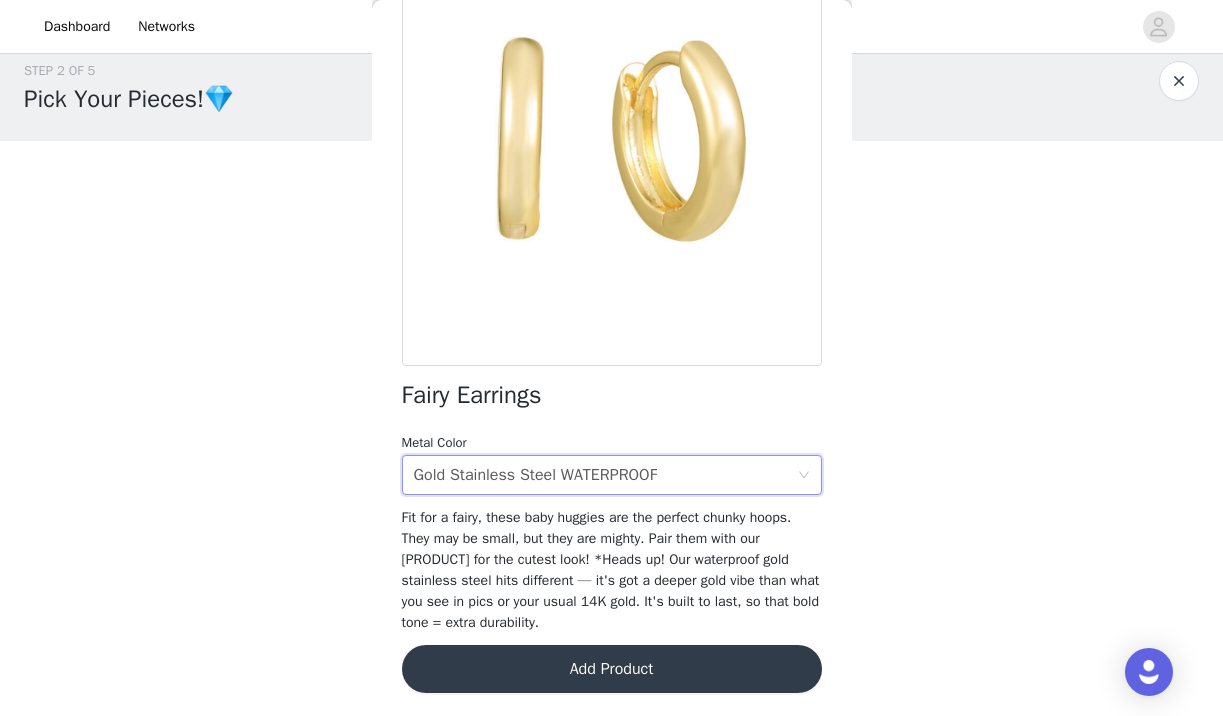 click on "Add Product" at bounding box center [612, 669] 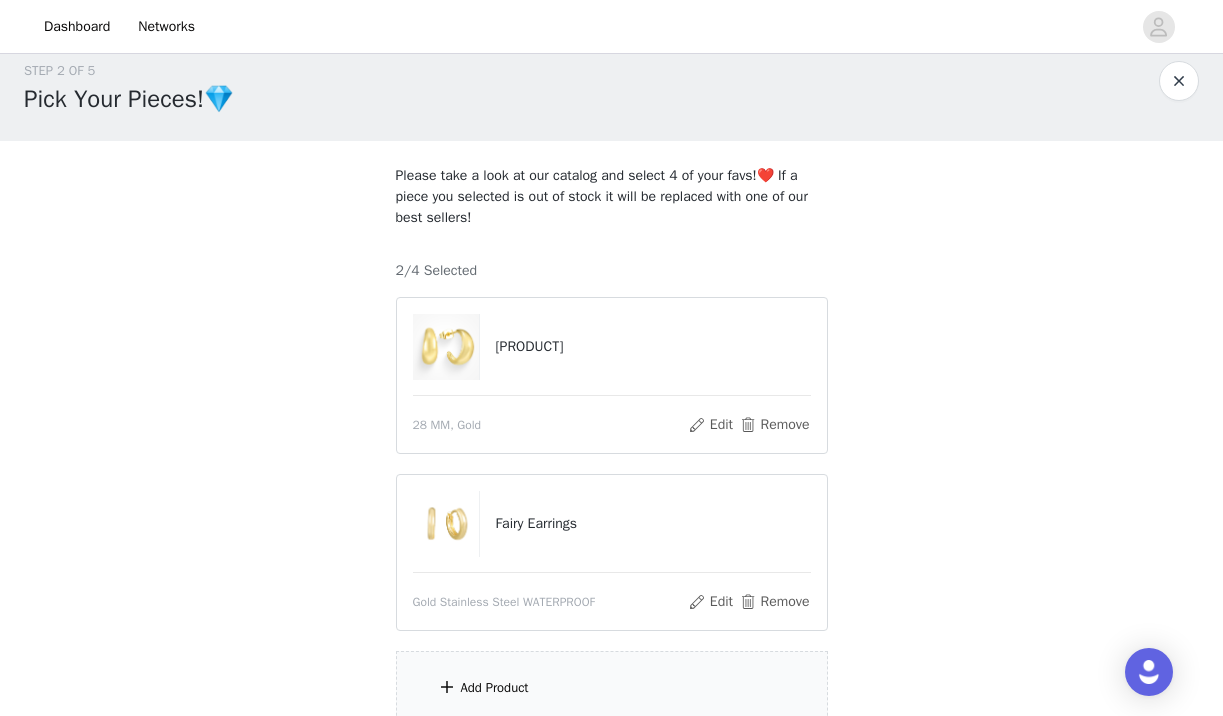 click on "Add Product" at bounding box center [612, 688] 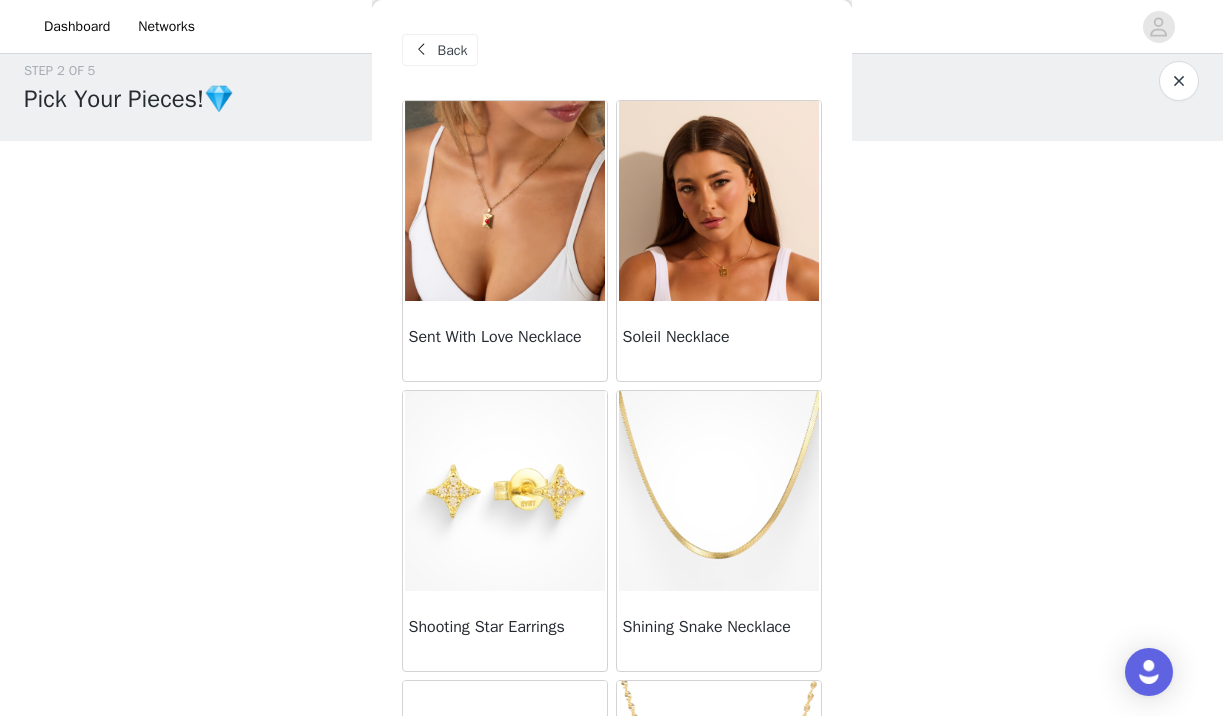 scroll, scrollTop: 0, scrollLeft: 0, axis: both 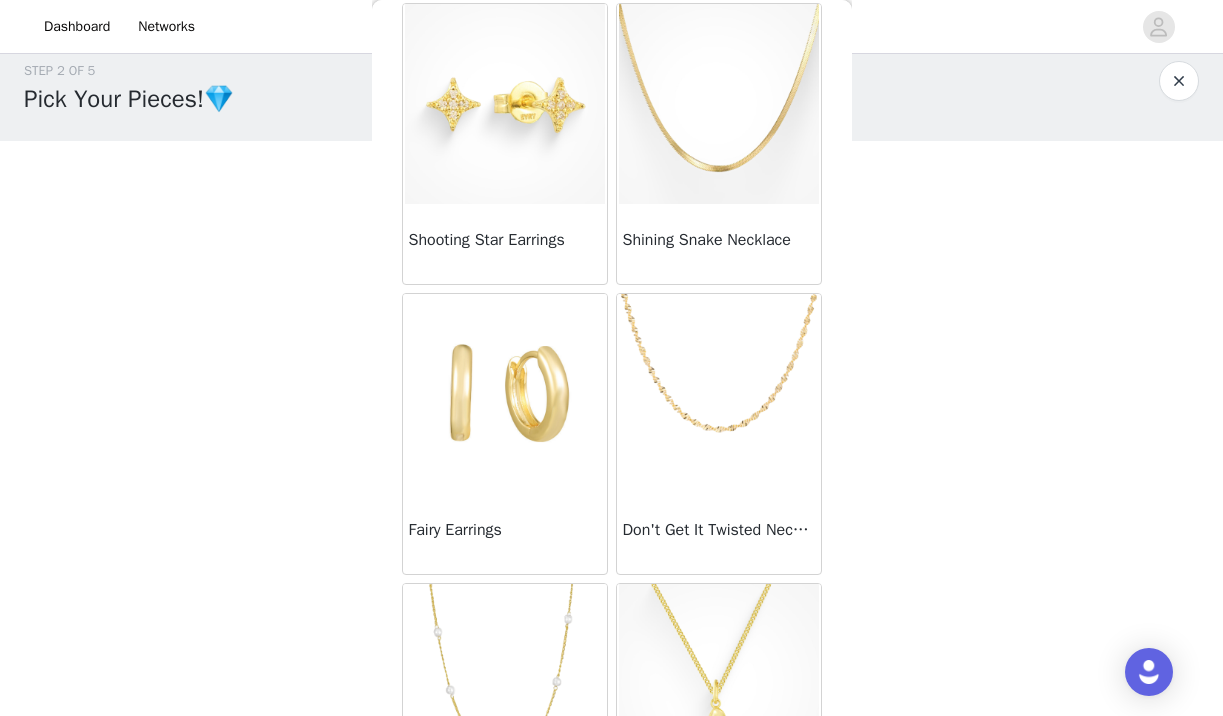 click at bounding box center [719, 394] 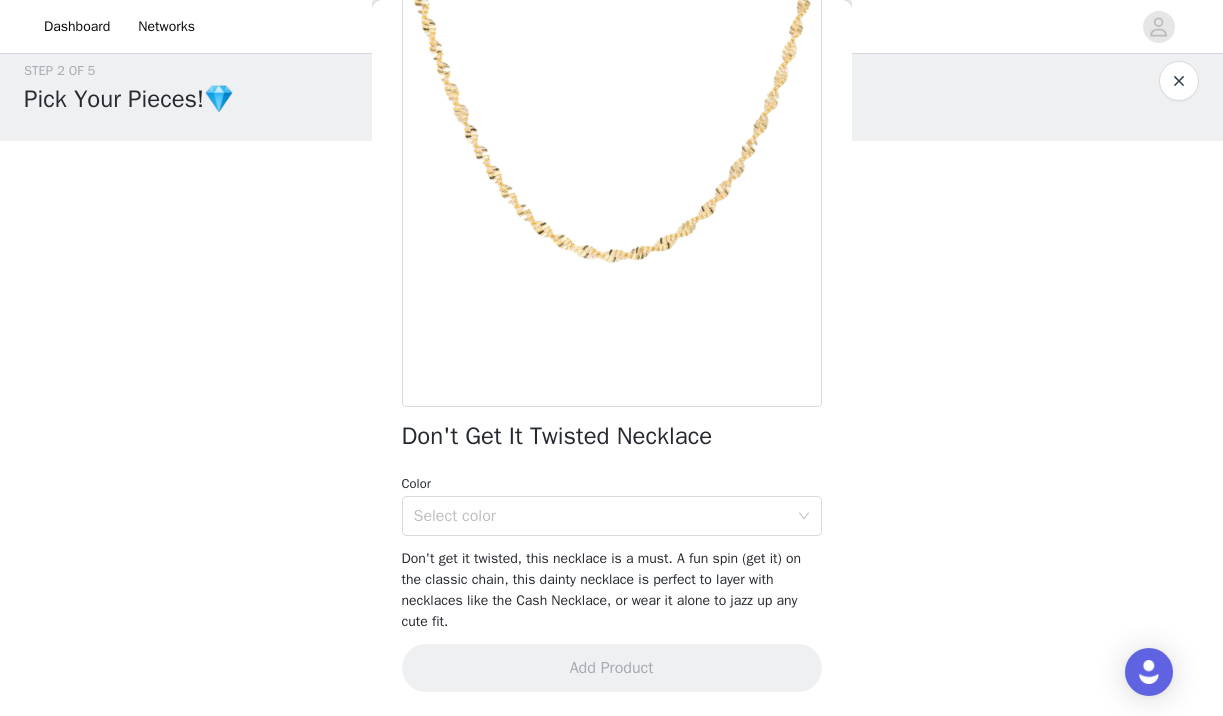 scroll, scrollTop: 142, scrollLeft: 0, axis: vertical 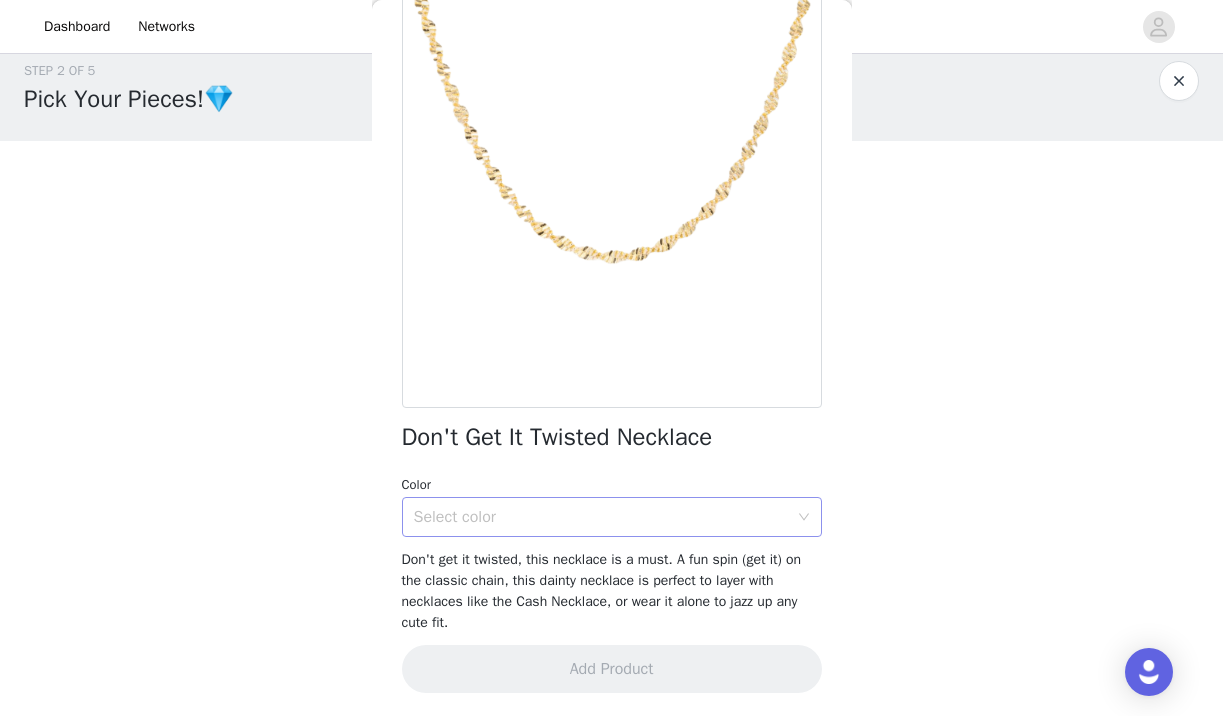 click on "Select color" at bounding box center [601, 517] 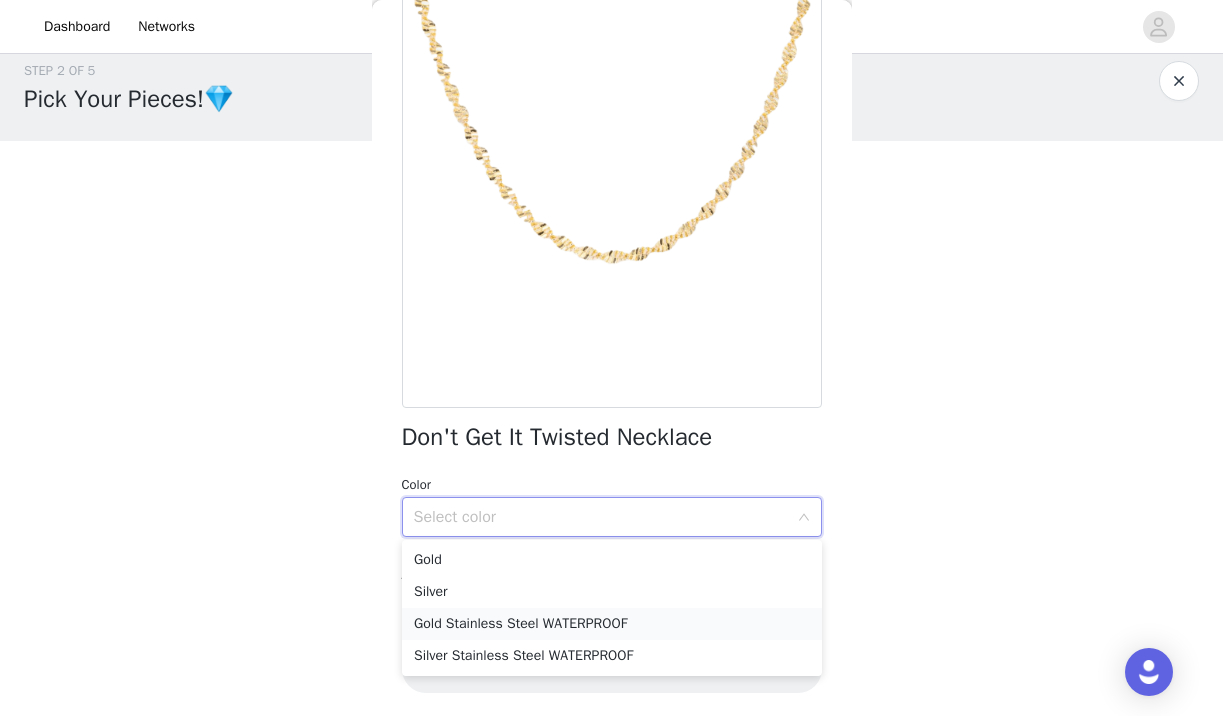 click on "Gold Stainless Steel WATERPROOF" at bounding box center [612, 624] 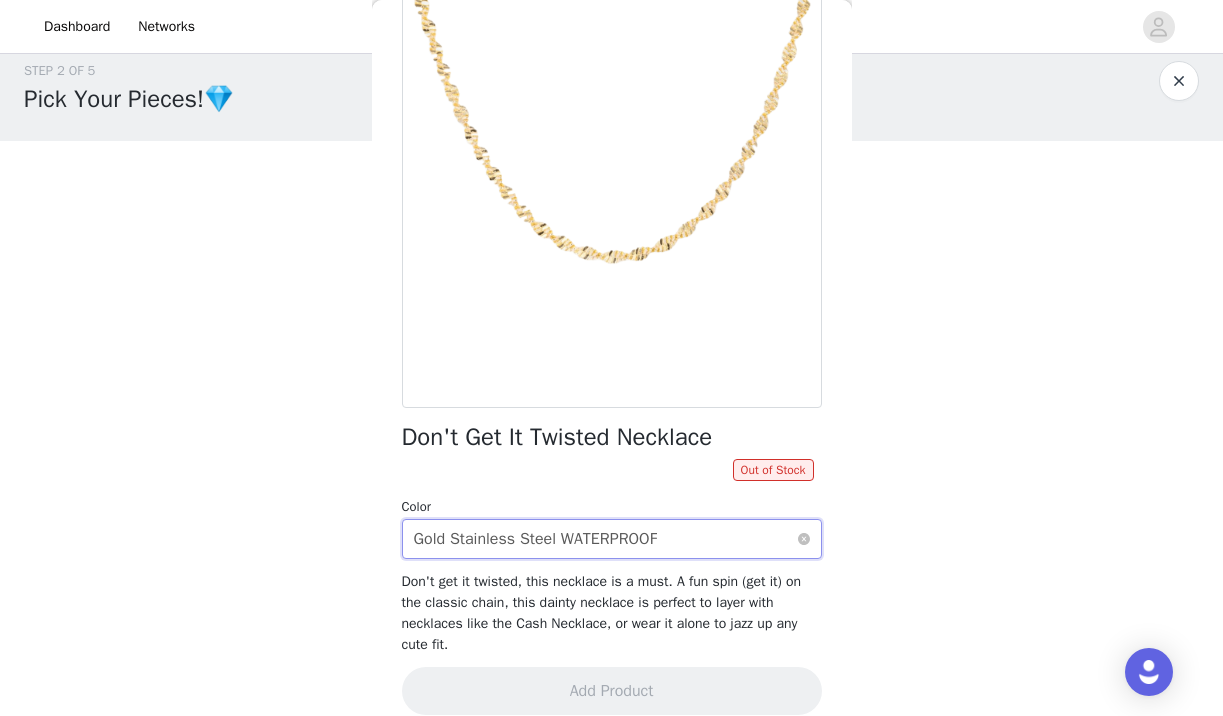 click on "Gold Stainless Steel WATERPROOF" at bounding box center [536, 539] 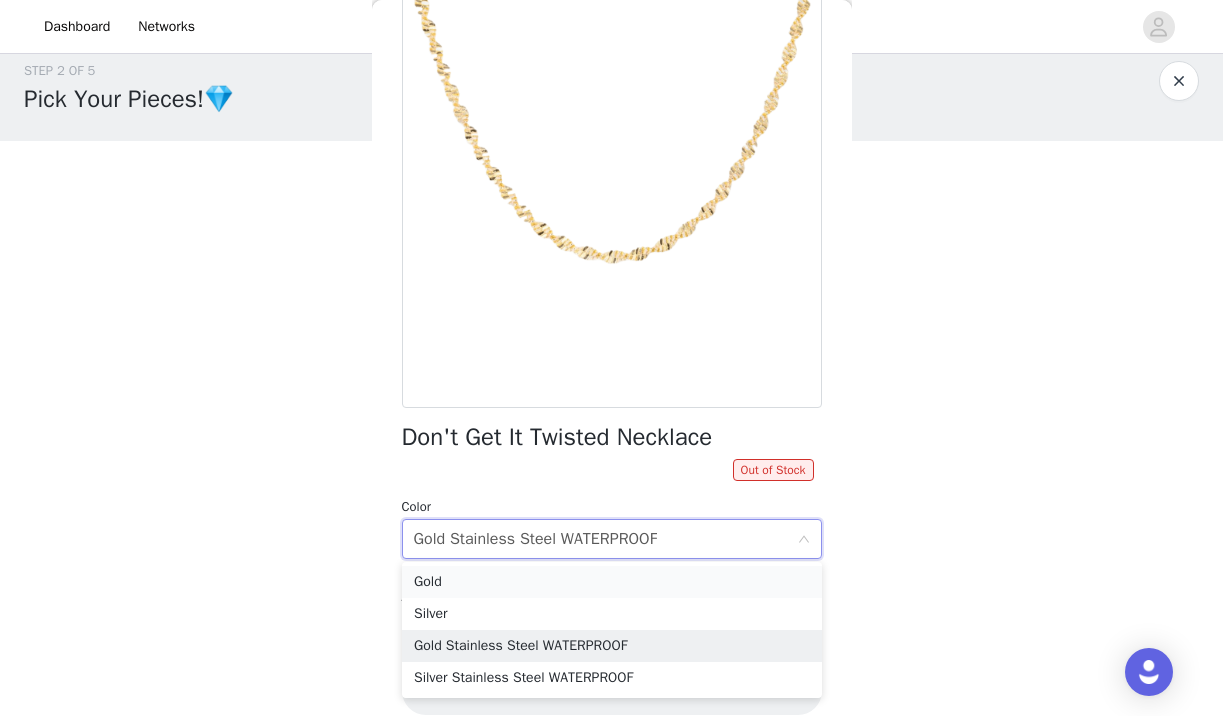 click on "Gold" at bounding box center [612, 582] 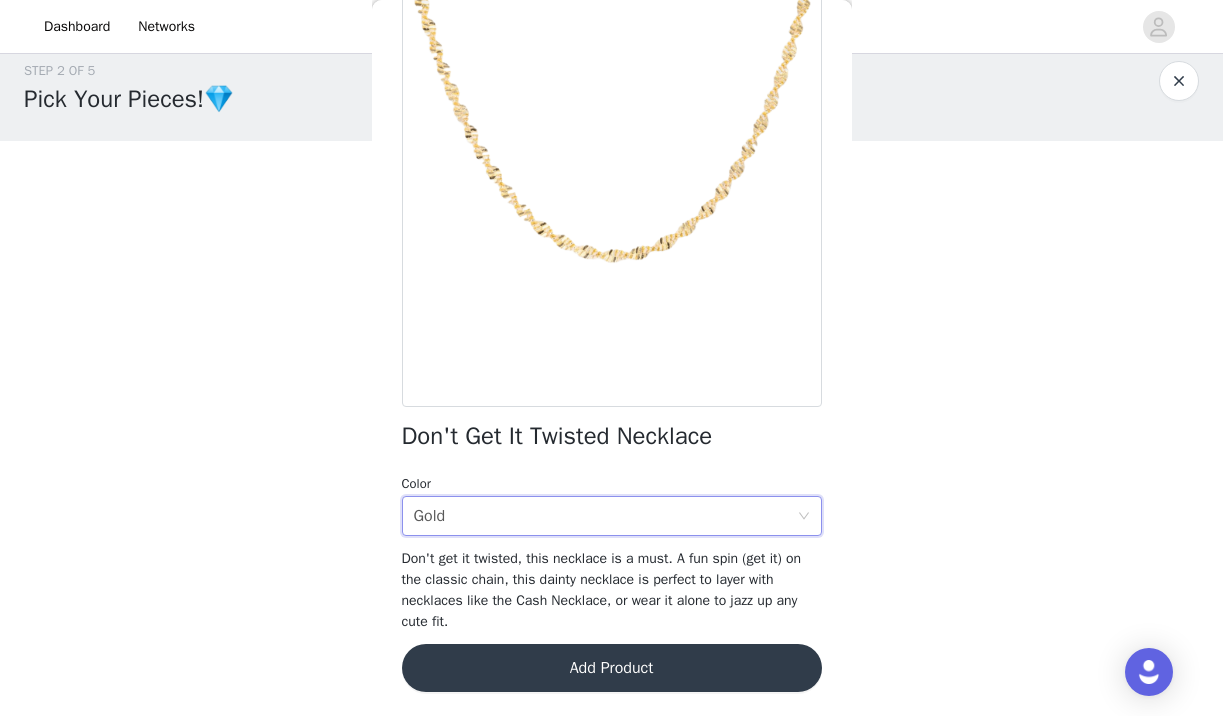 scroll, scrollTop: 142, scrollLeft: 0, axis: vertical 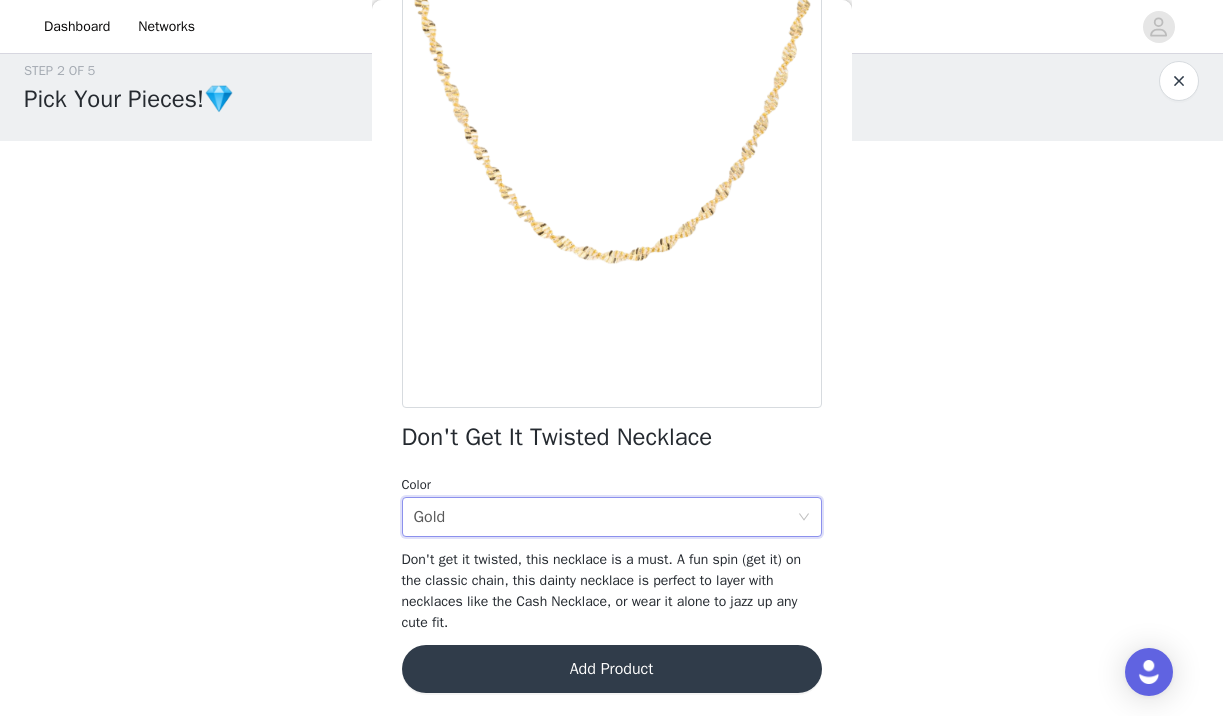 click on "Add Product" at bounding box center [612, 669] 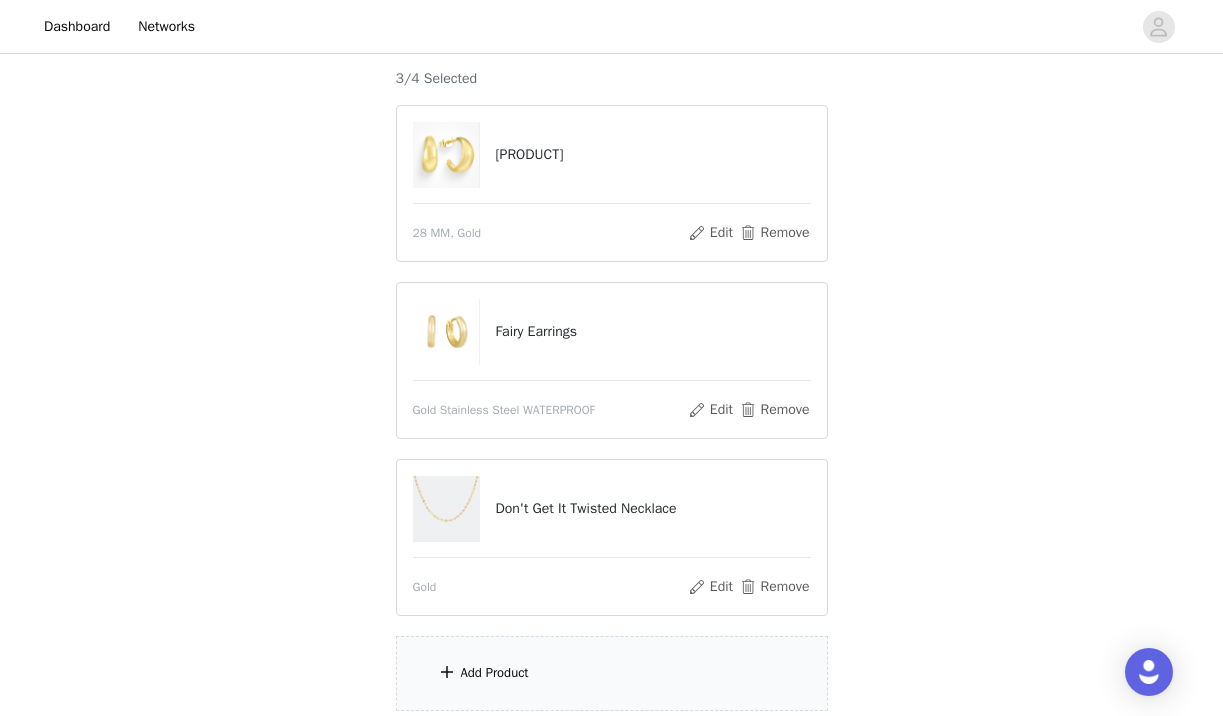 scroll, scrollTop: 297, scrollLeft: 0, axis: vertical 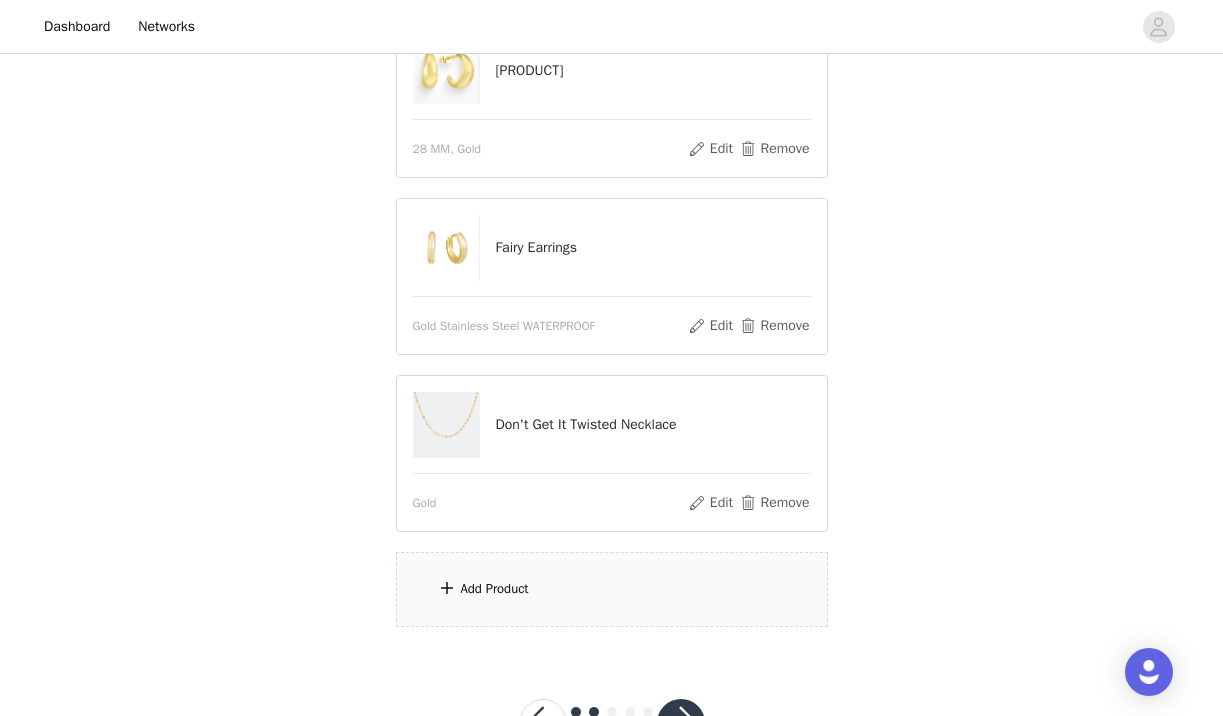 click on "Add Product" at bounding box center [495, 589] 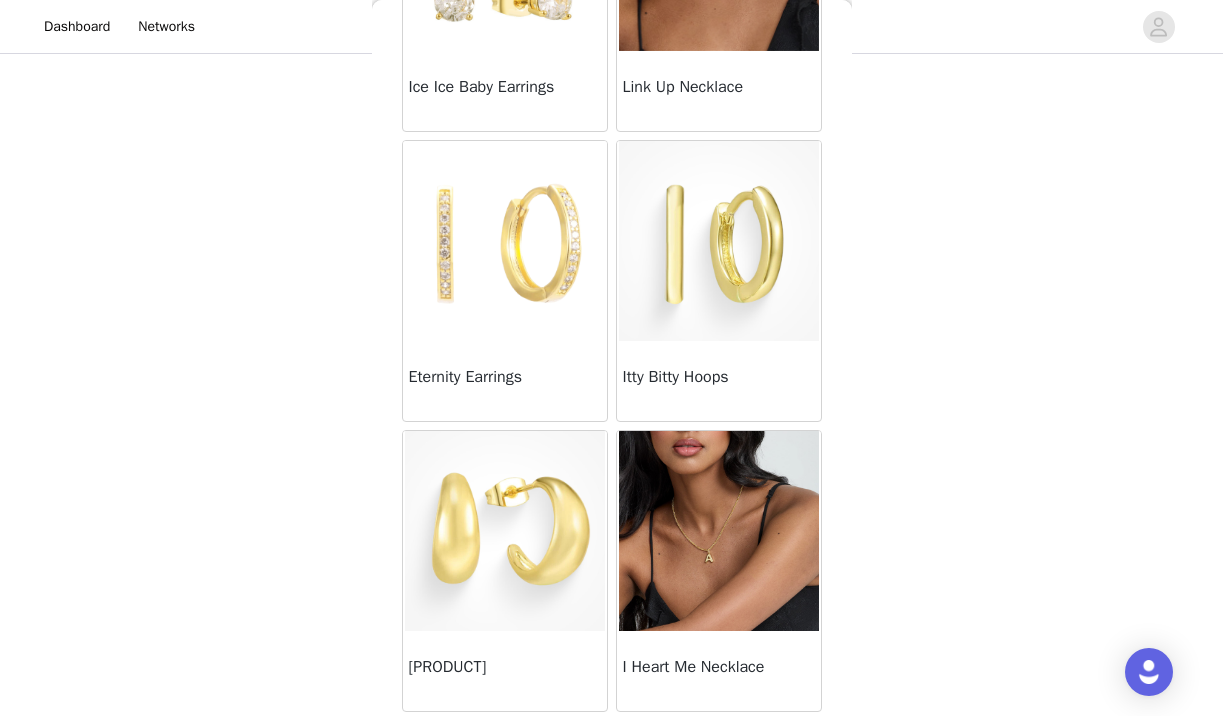 scroll, scrollTop: 1410, scrollLeft: 0, axis: vertical 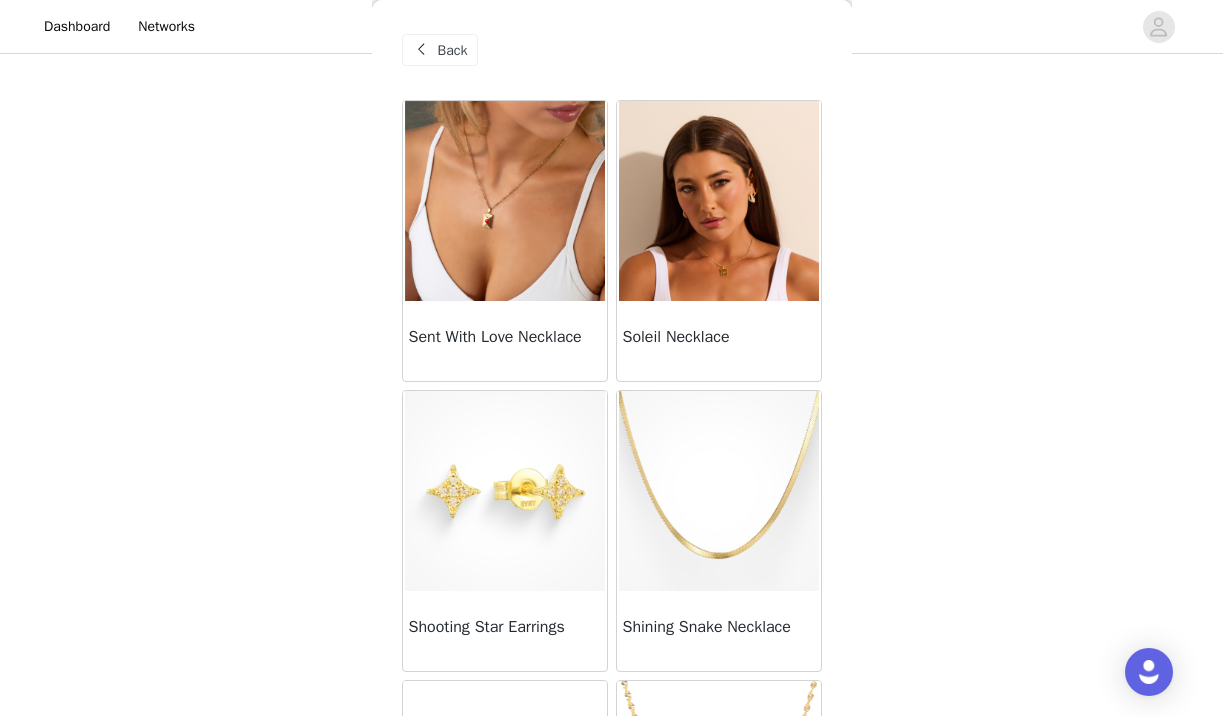 click at bounding box center (719, 201) 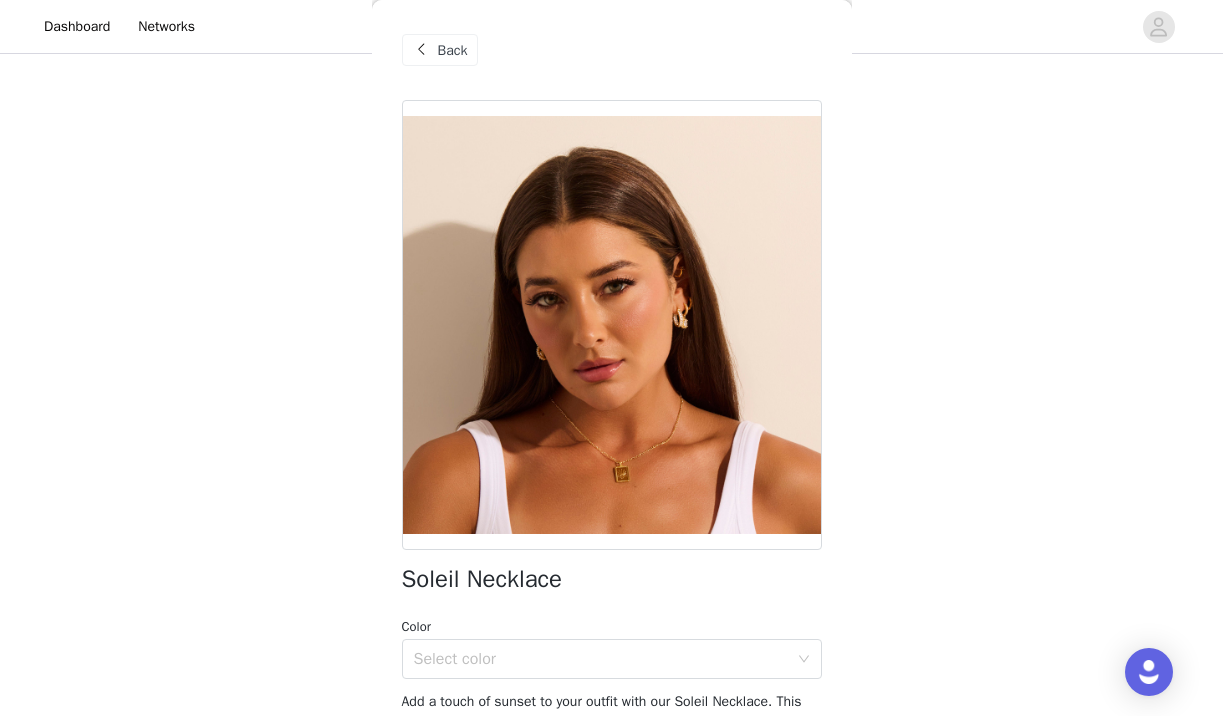 scroll, scrollTop: 116, scrollLeft: 0, axis: vertical 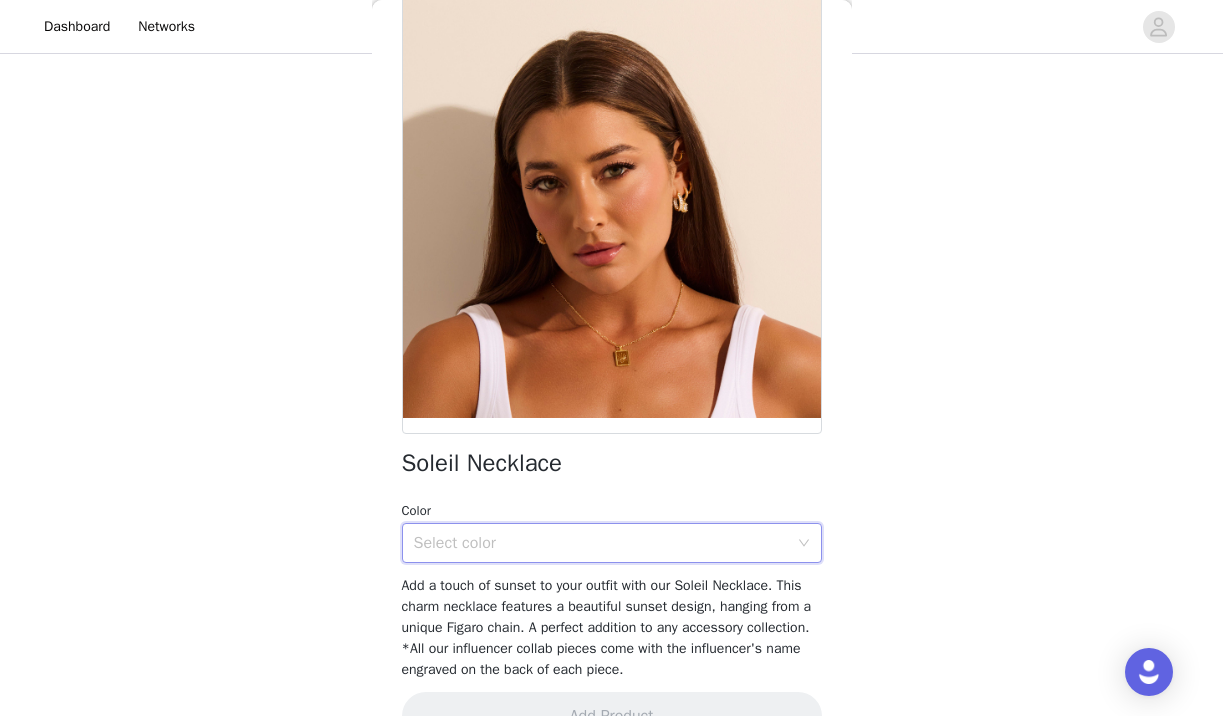 click on "Select color" at bounding box center (605, 543) 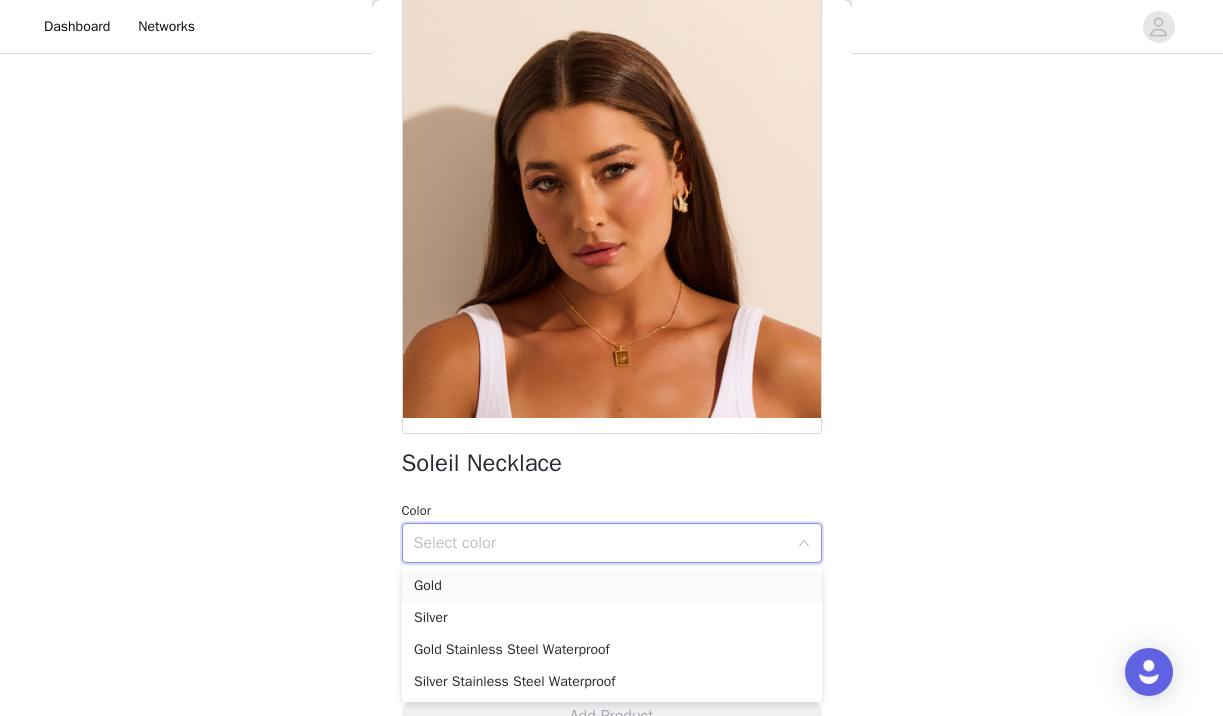 click on "Gold" at bounding box center [612, 586] 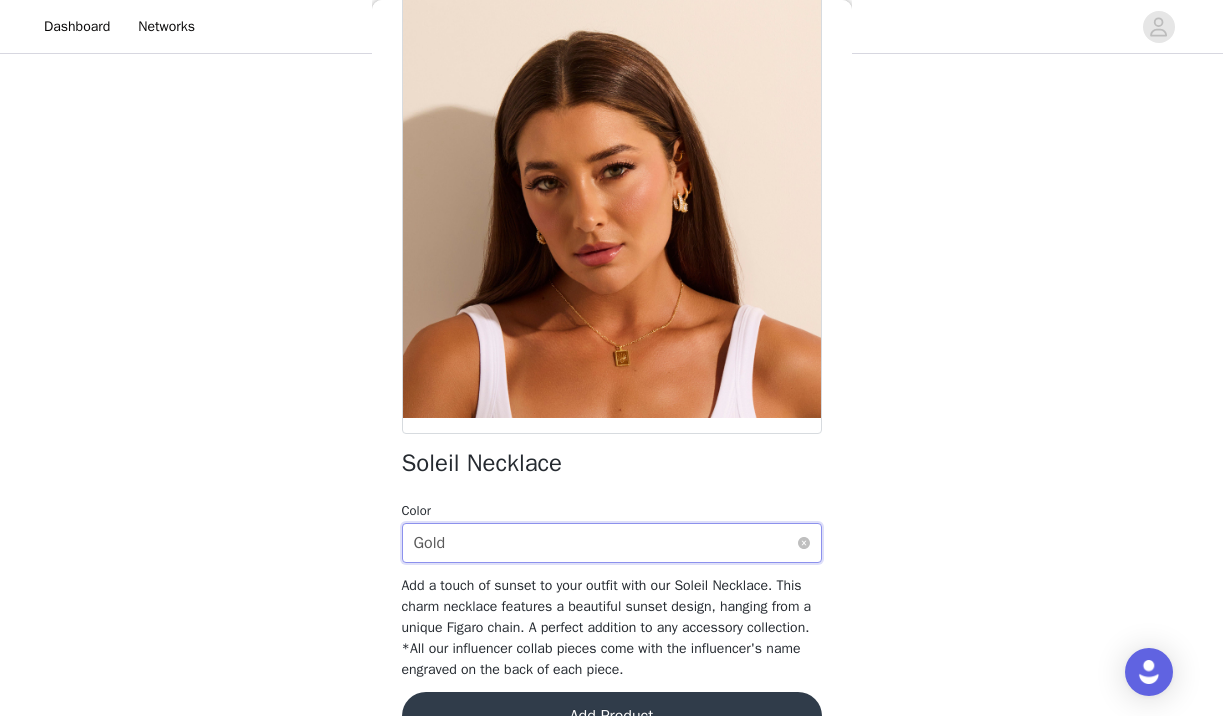 click on "Select color Gold" at bounding box center (605, 543) 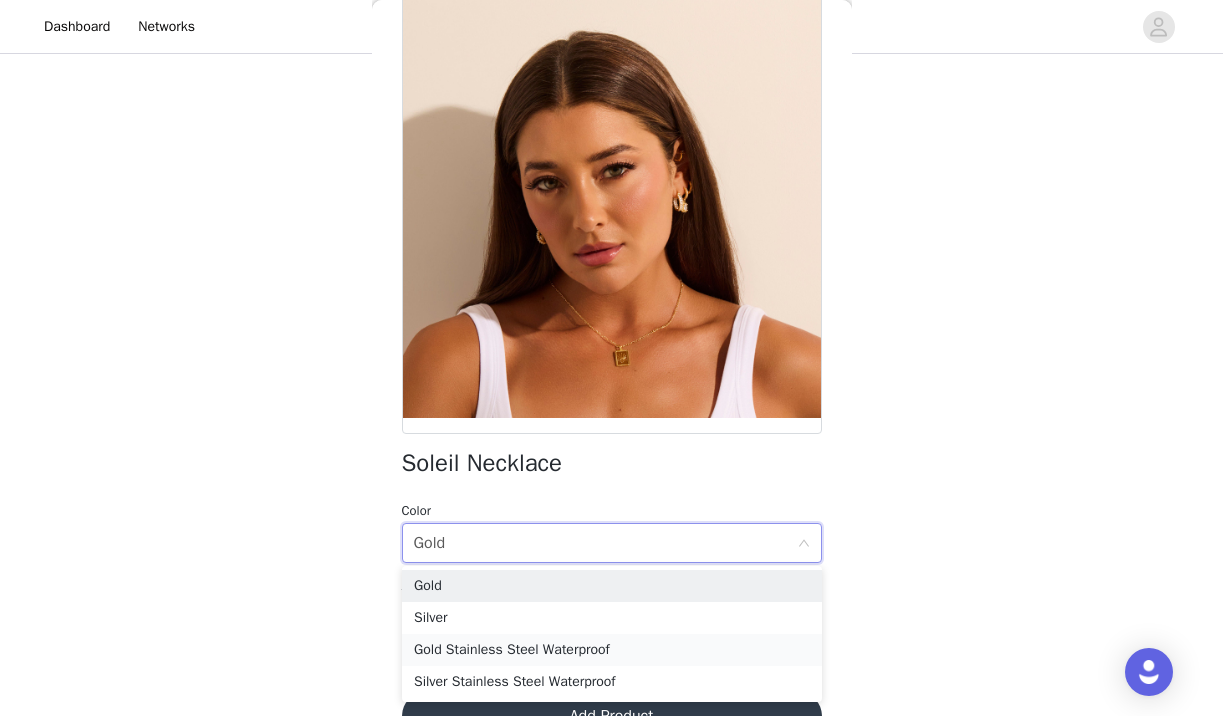 click on "Gold Stainless Steel Waterproof" at bounding box center [612, 650] 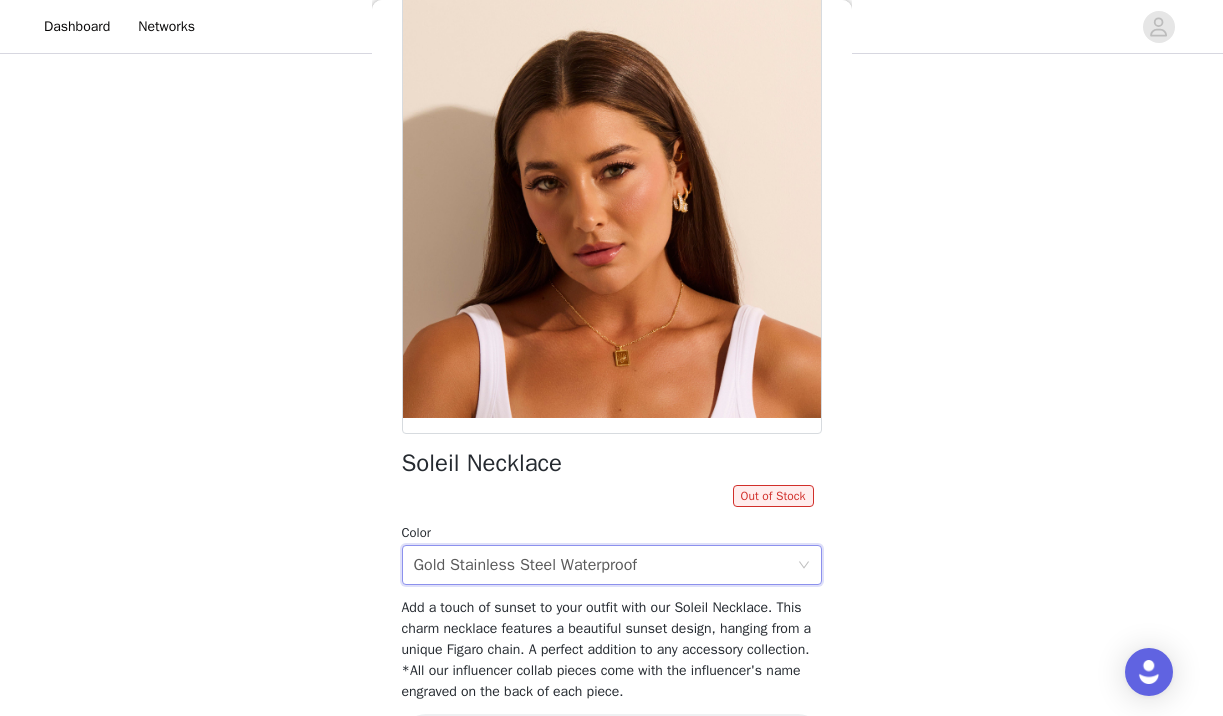 click on "Soleil Necklace              Out of Stock   Color   Select color Gold Stainless Steel Waterproof   Add a touch of sunset to your outfit with our Soleil Necklace. This charm necklace features a beautiful sunset design, hanging from a unique Figaro chain. A perfect addition to any accessory collection.  *All our influencer collab pieces come with the influencer's name engraved on the back of each piece.   Add Product" at bounding box center (612, 385) 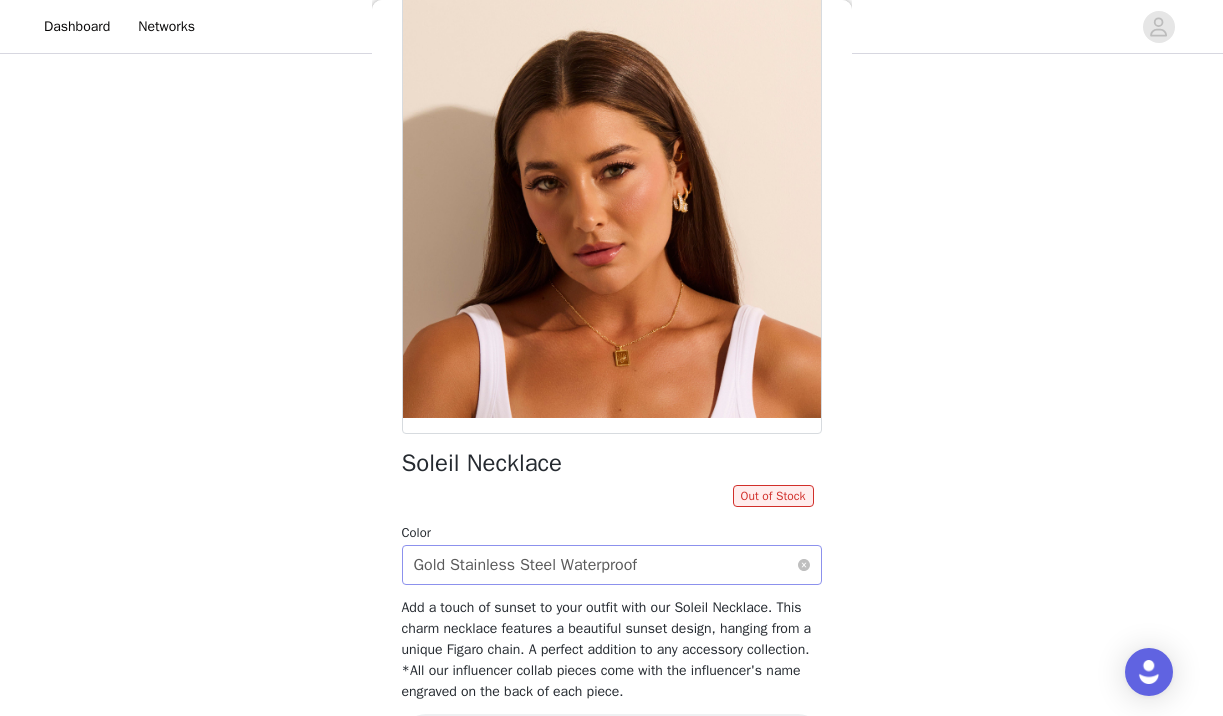 click on "Gold Stainless Steel Waterproof" at bounding box center [526, 565] 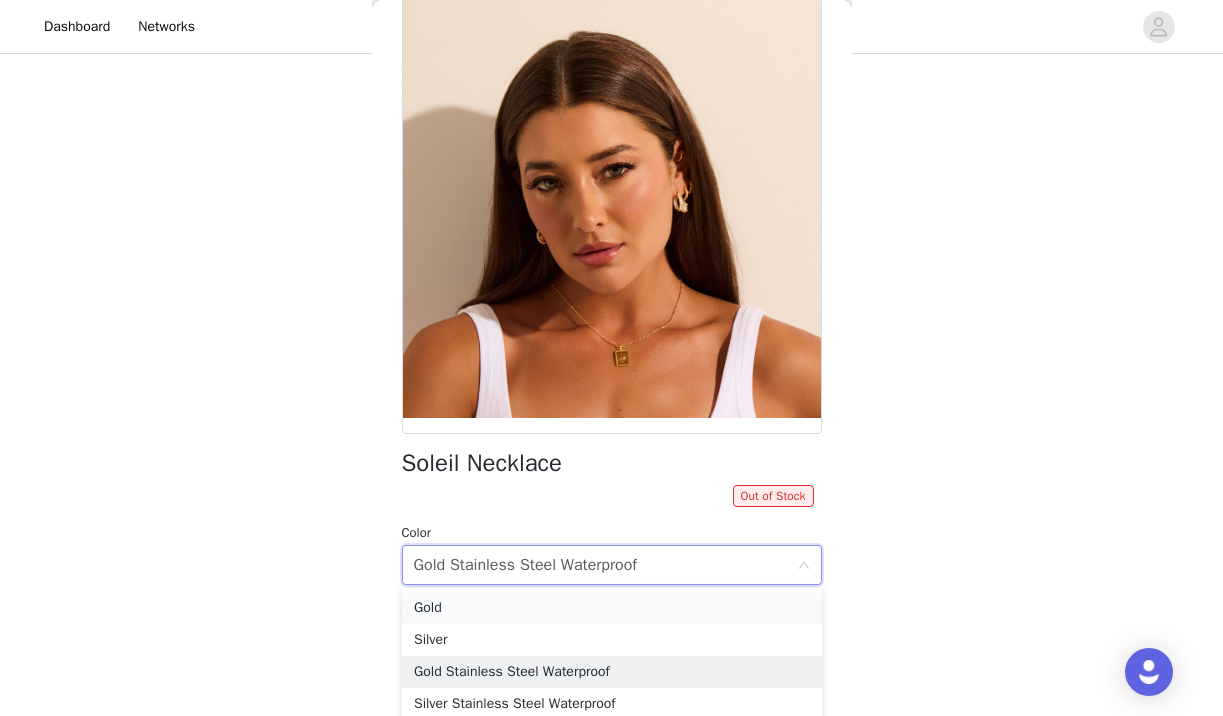 click on "Gold" at bounding box center (612, 608) 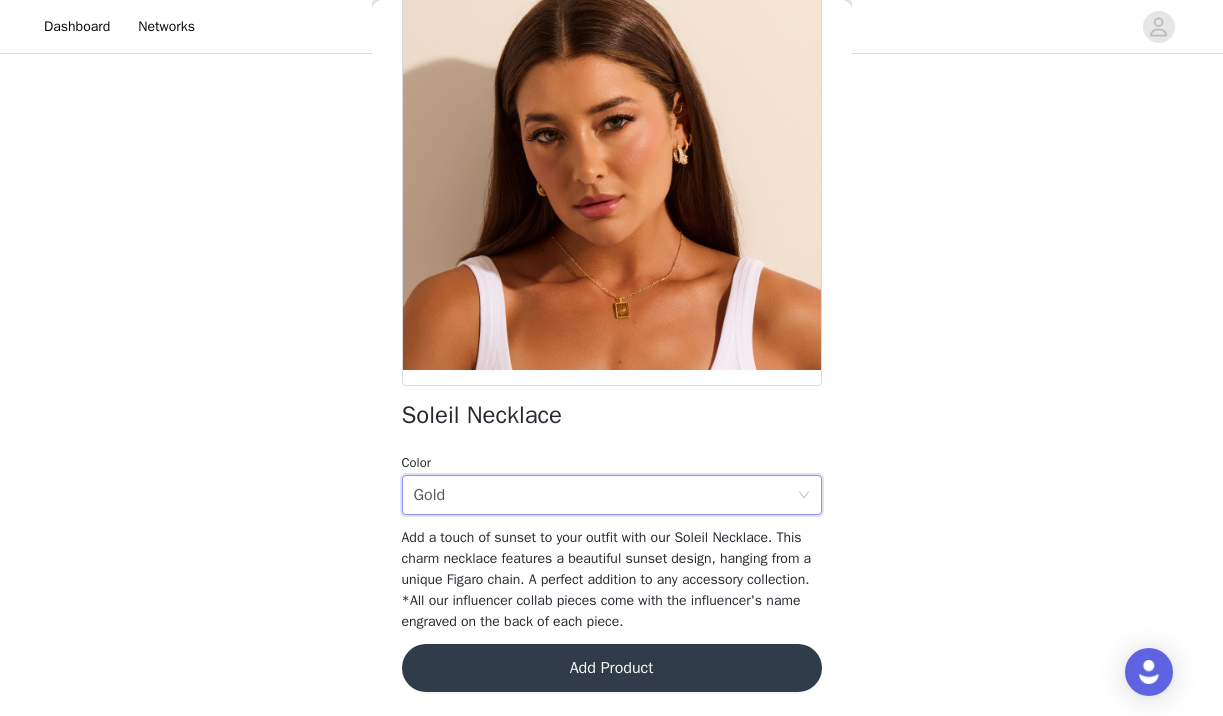 scroll, scrollTop: 163, scrollLeft: 0, axis: vertical 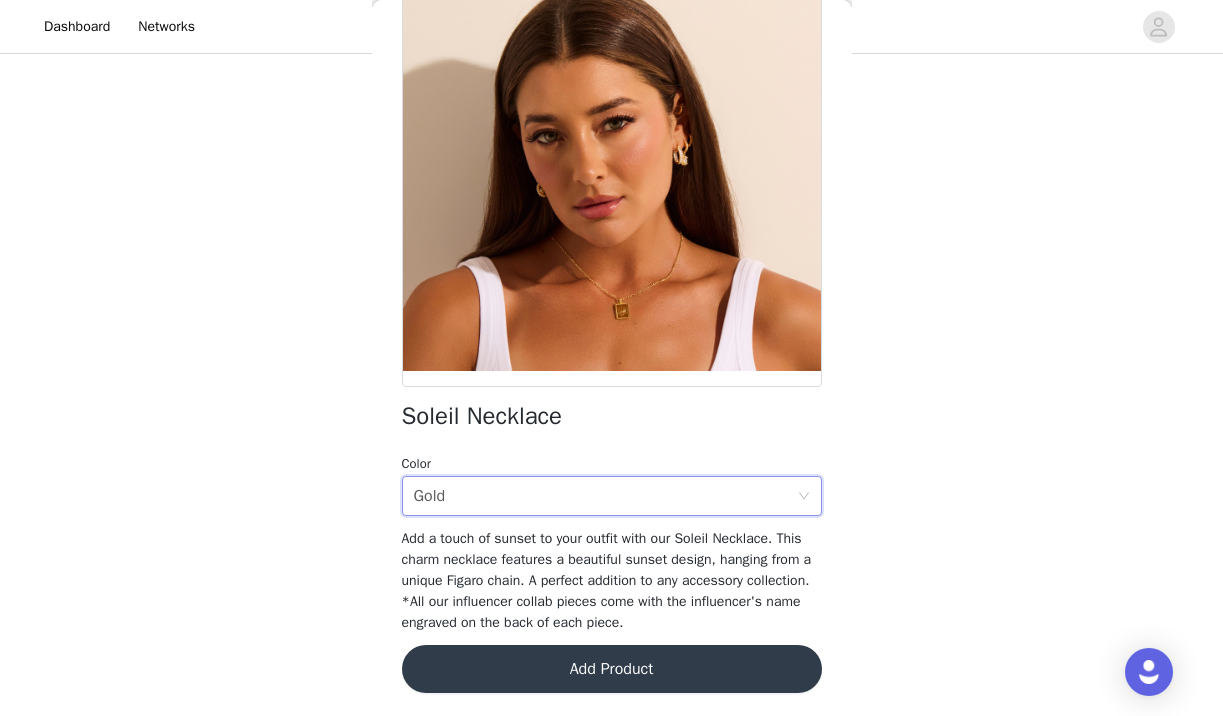 click on "Add Product" at bounding box center (612, 669) 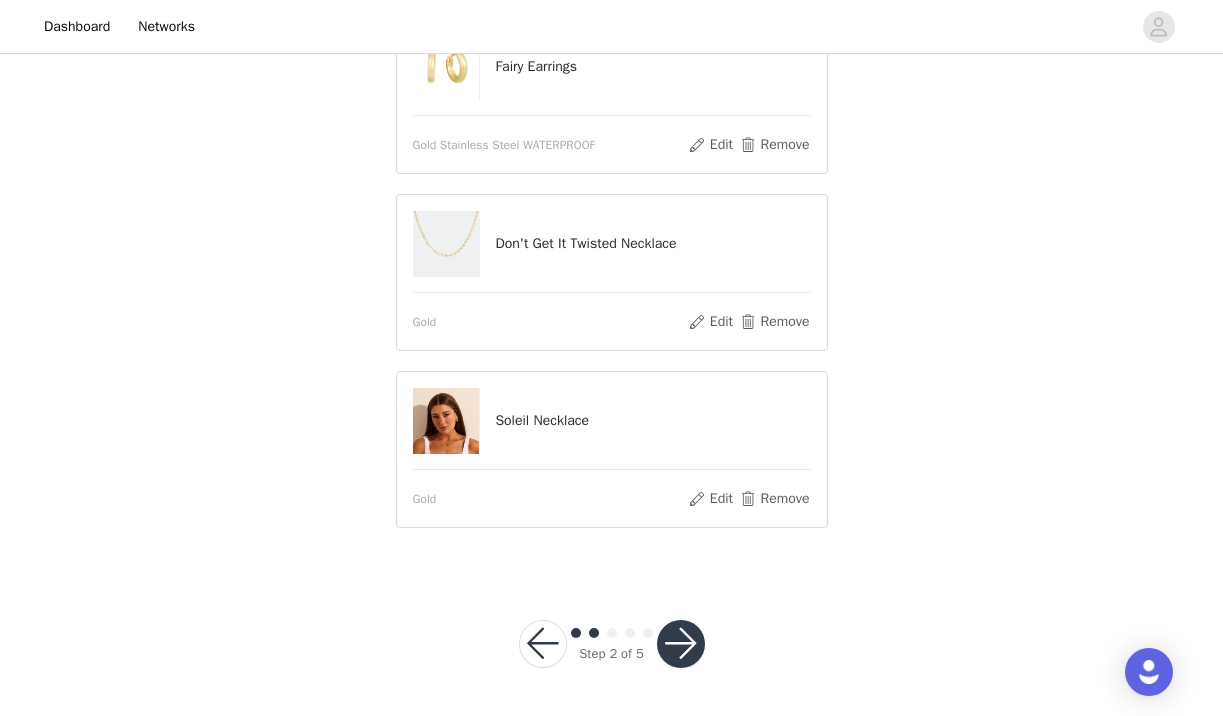 scroll, scrollTop: 423, scrollLeft: 0, axis: vertical 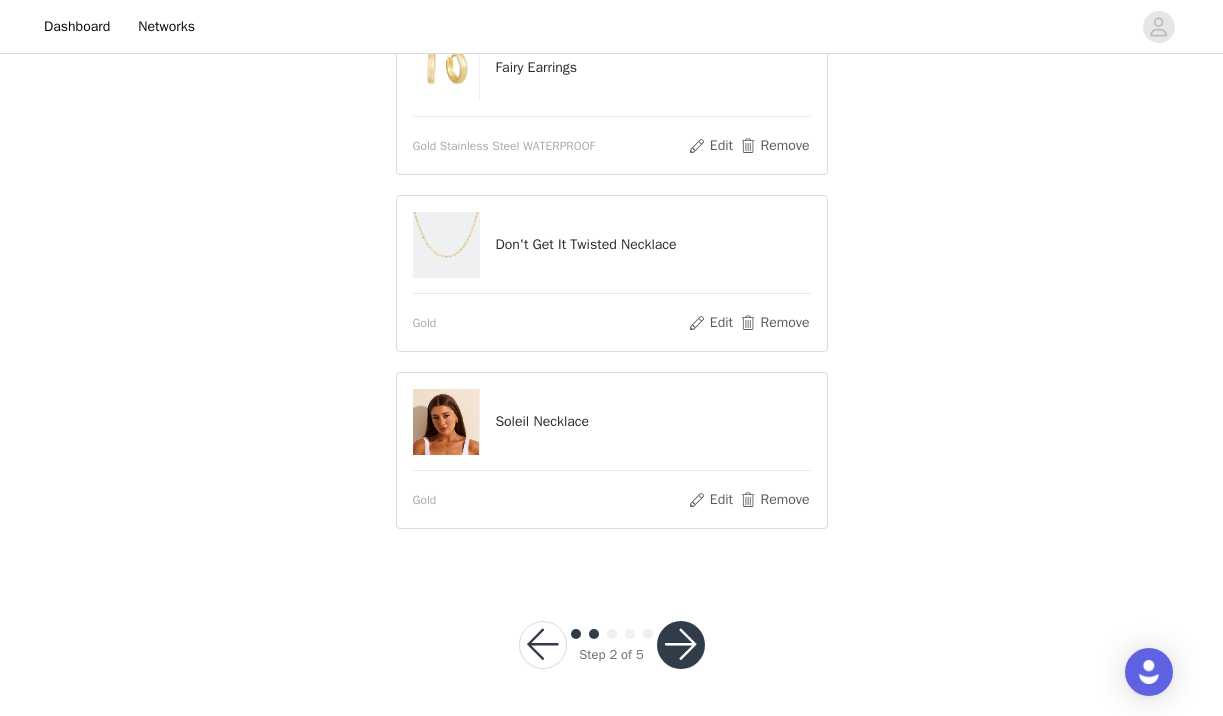 click at bounding box center [681, 645] 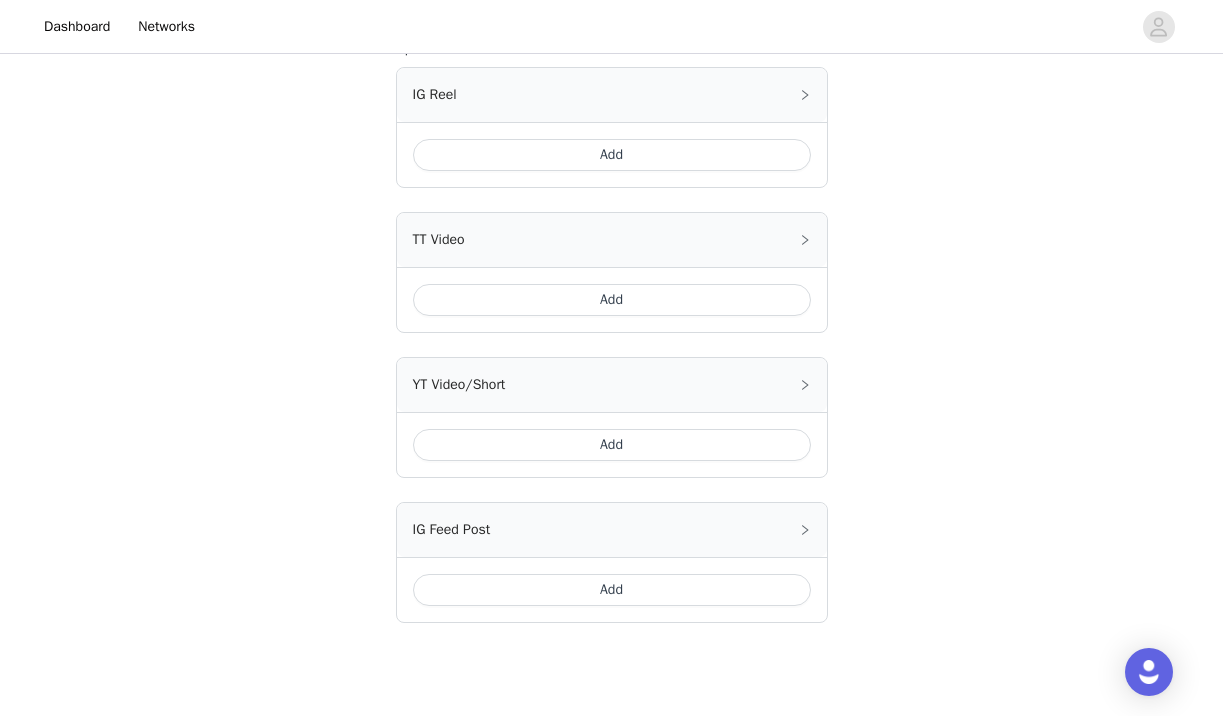 scroll, scrollTop: 936, scrollLeft: 0, axis: vertical 